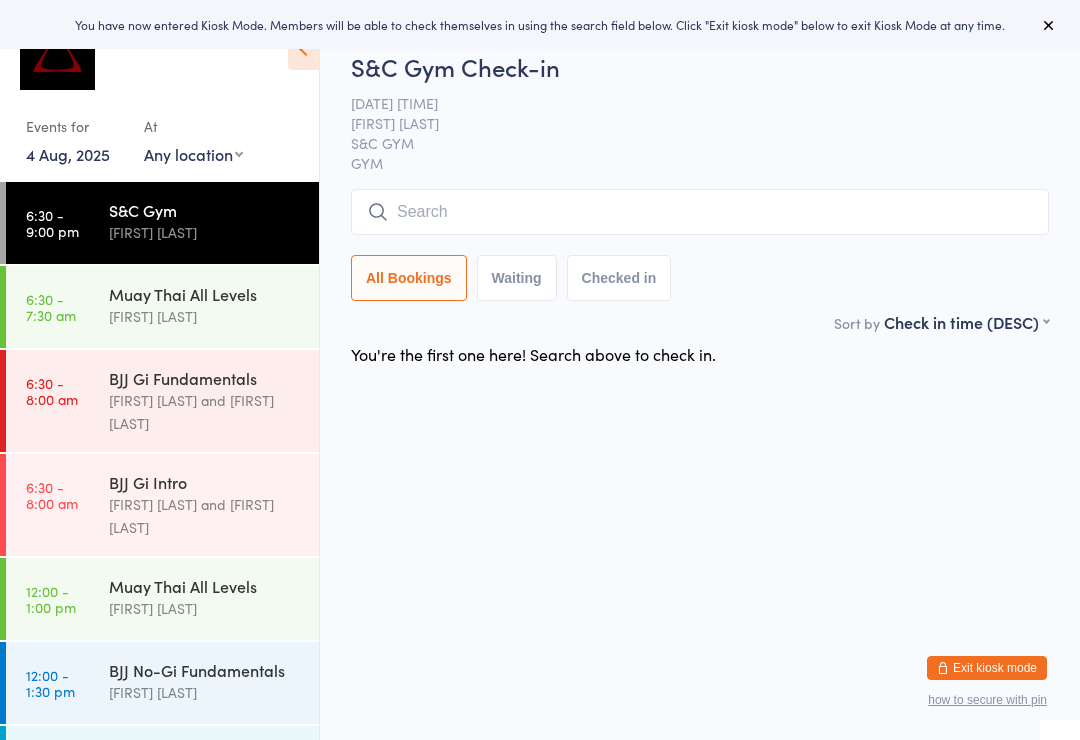 scroll, scrollTop: 0, scrollLeft: 0, axis: both 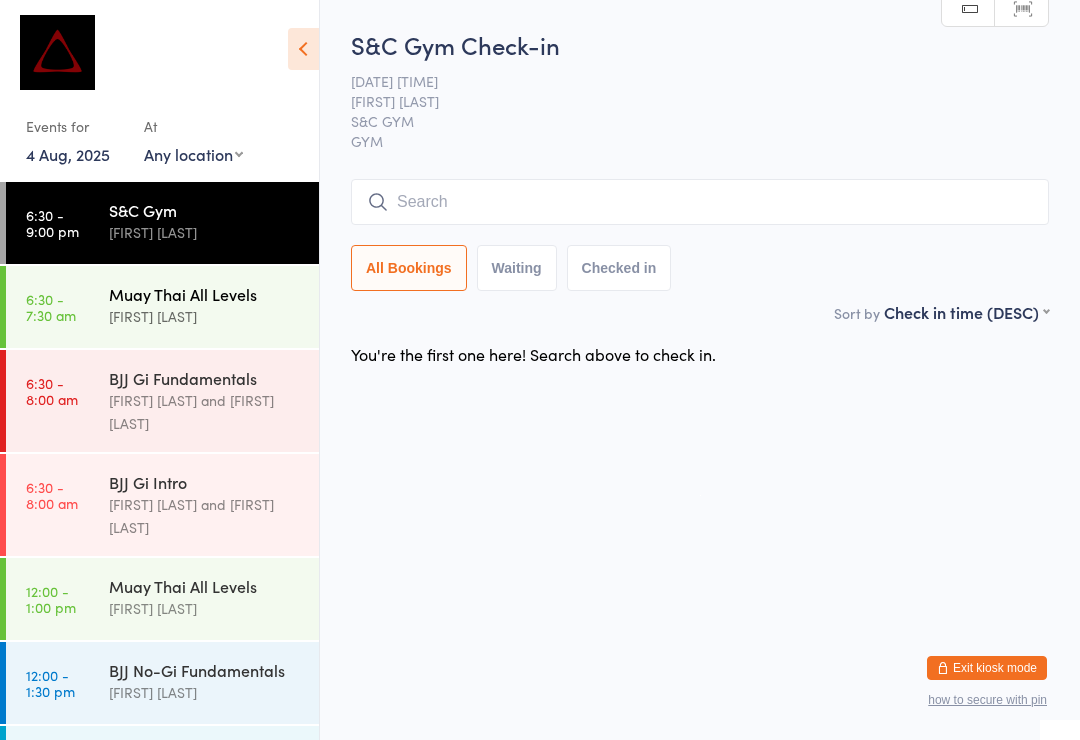 click on "[ACTIVITY] [ACTIVITY] [FIRST] [LAST]" at bounding box center [214, 305] 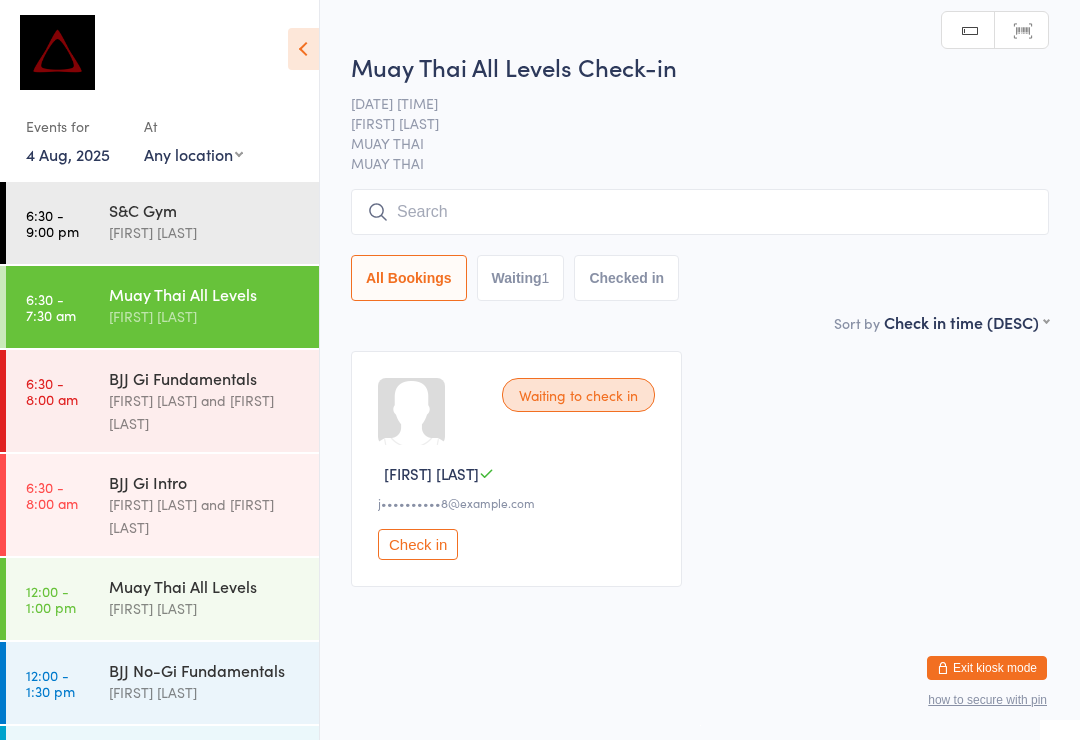 click at bounding box center (700, 212) 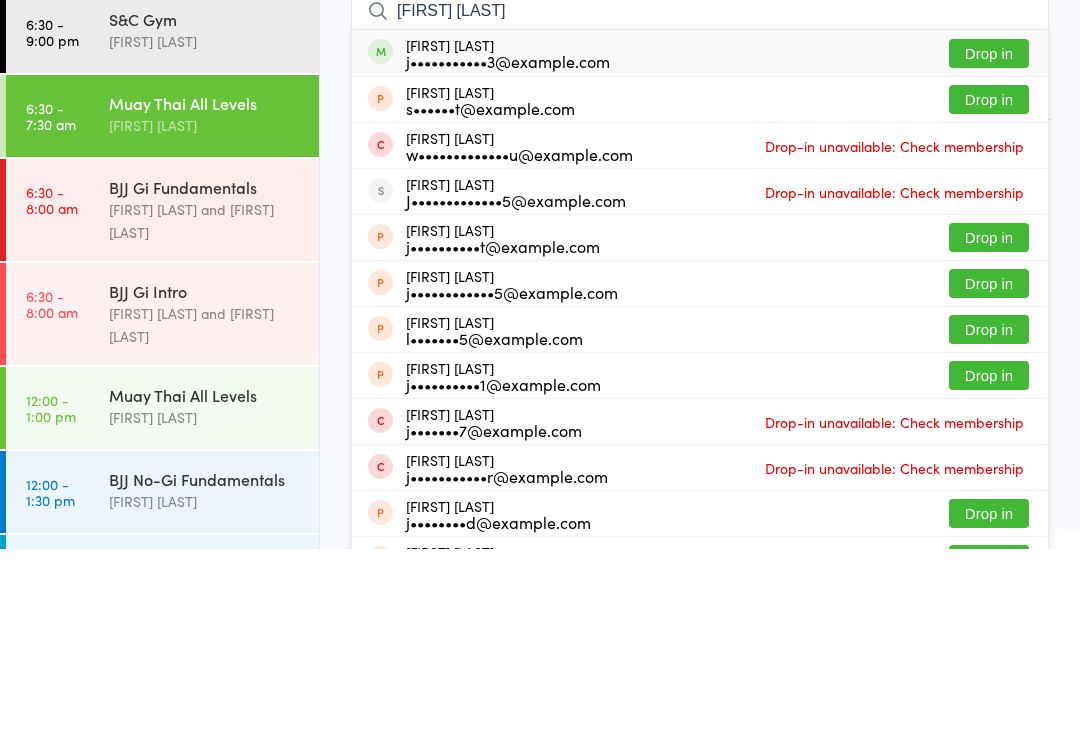 type on "[FIRST] [LAST]" 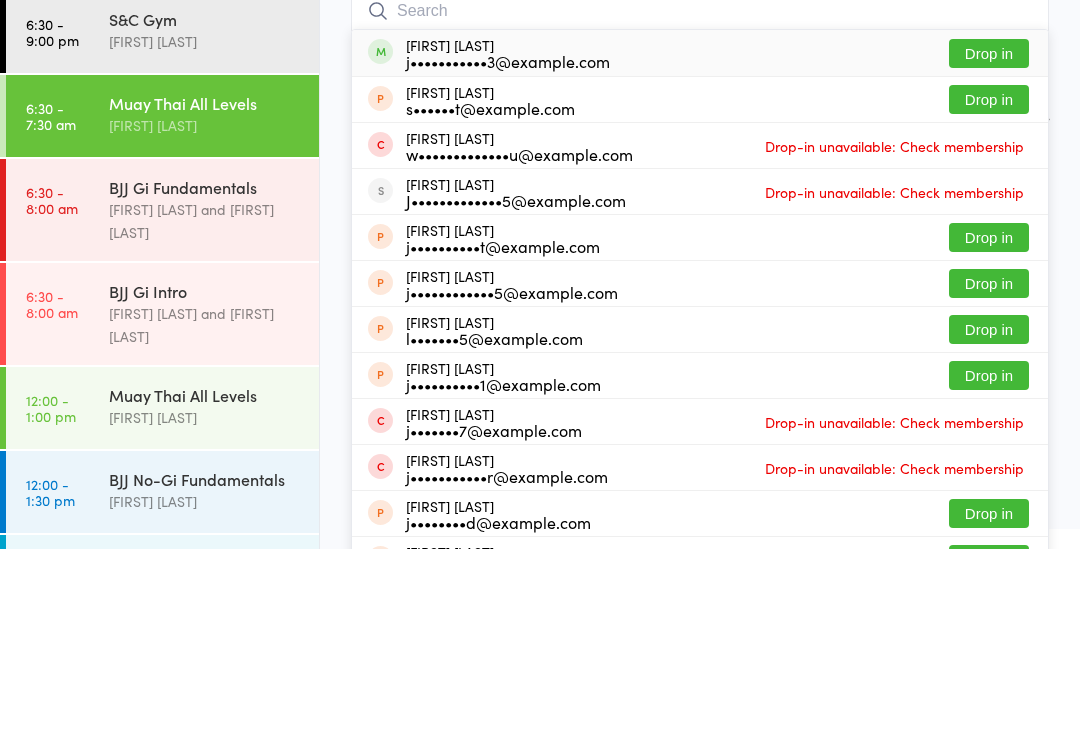 scroll, scrollTop: 10, scrollLeft: 0, axis: vertical 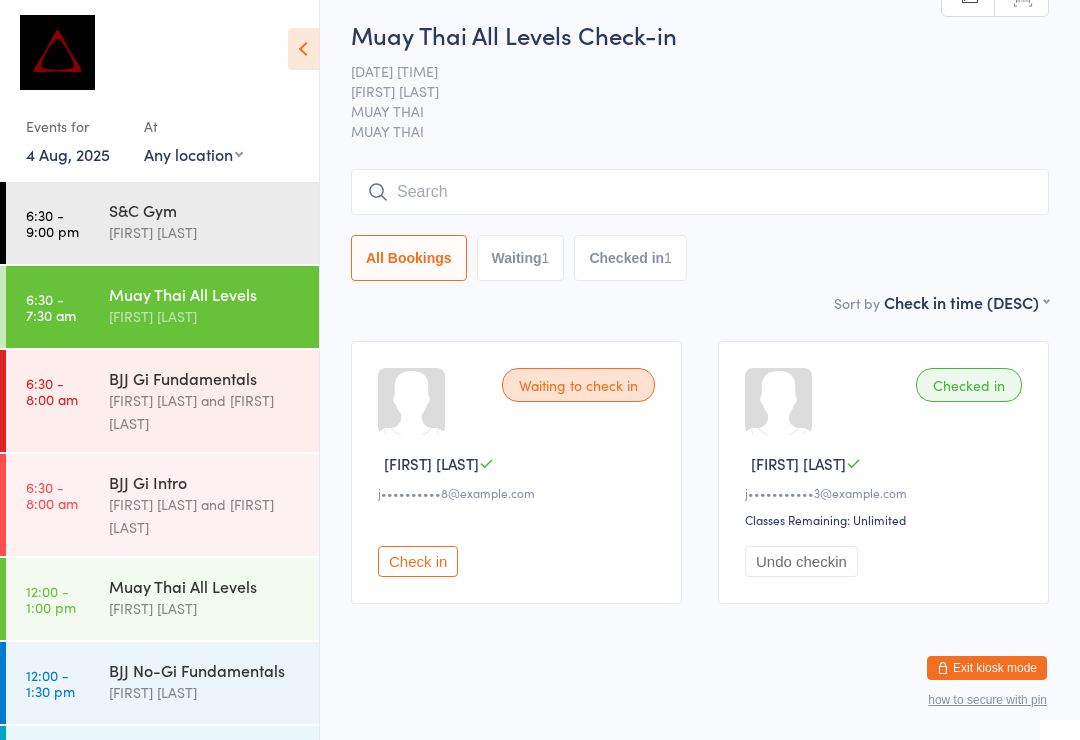 click at bounding box center (700, 192) 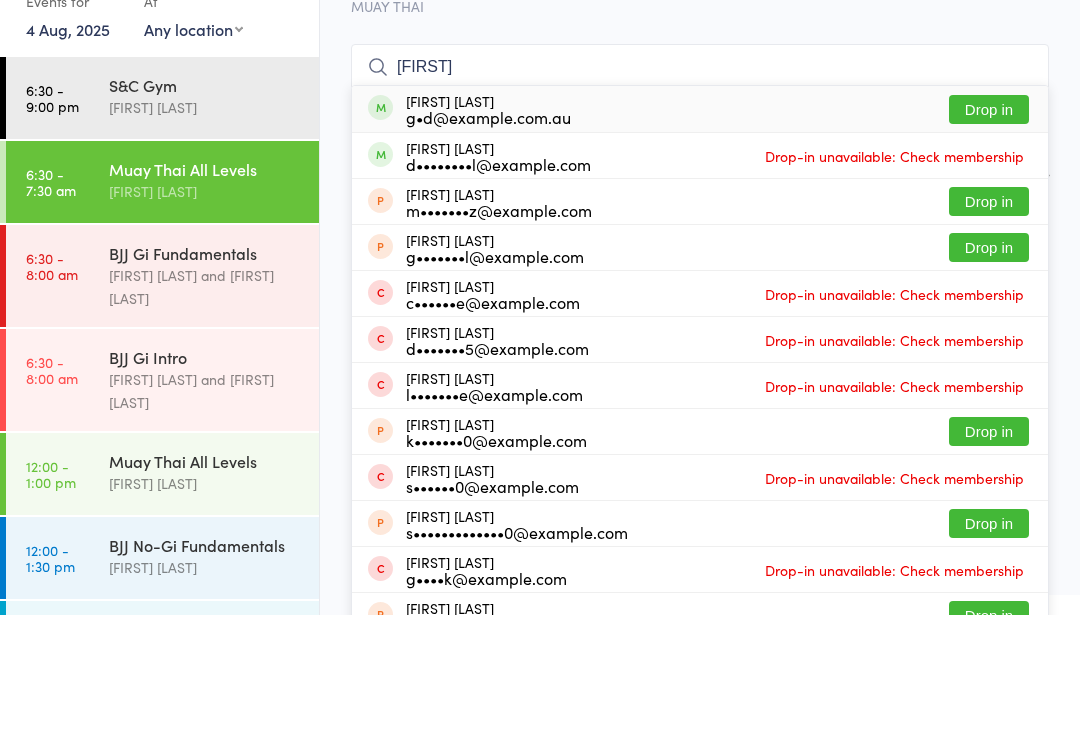 type on "[FIRST]" 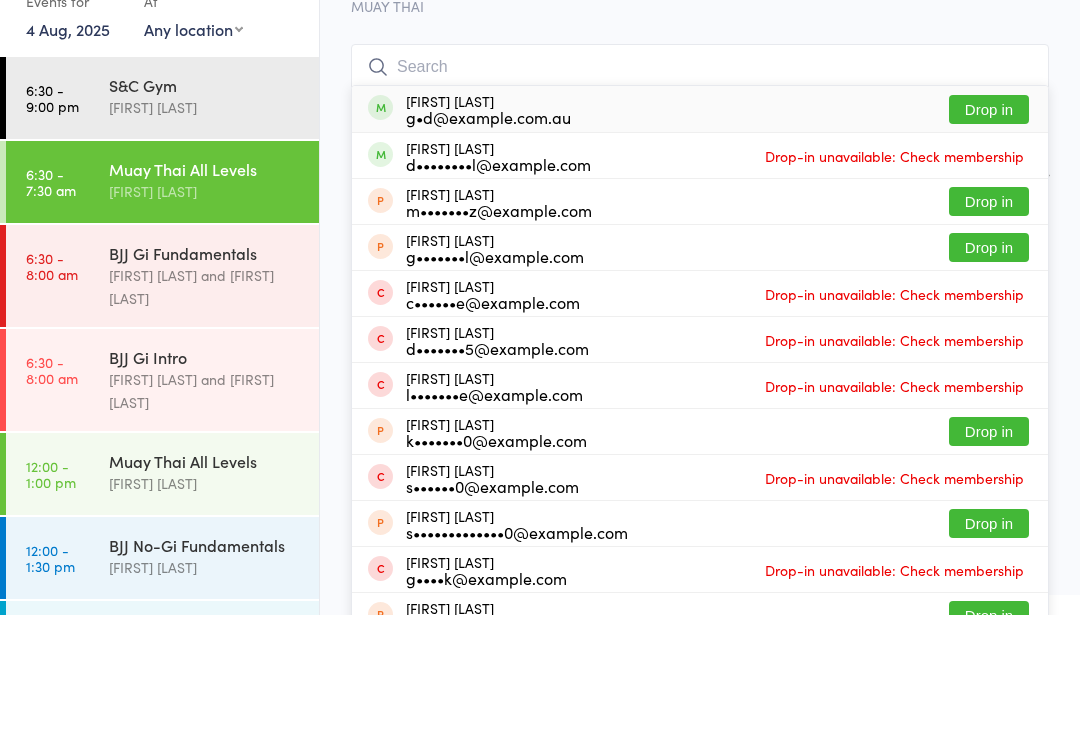 scroll, scrollTop: 38, scrollLeft: 0, axis: vertical 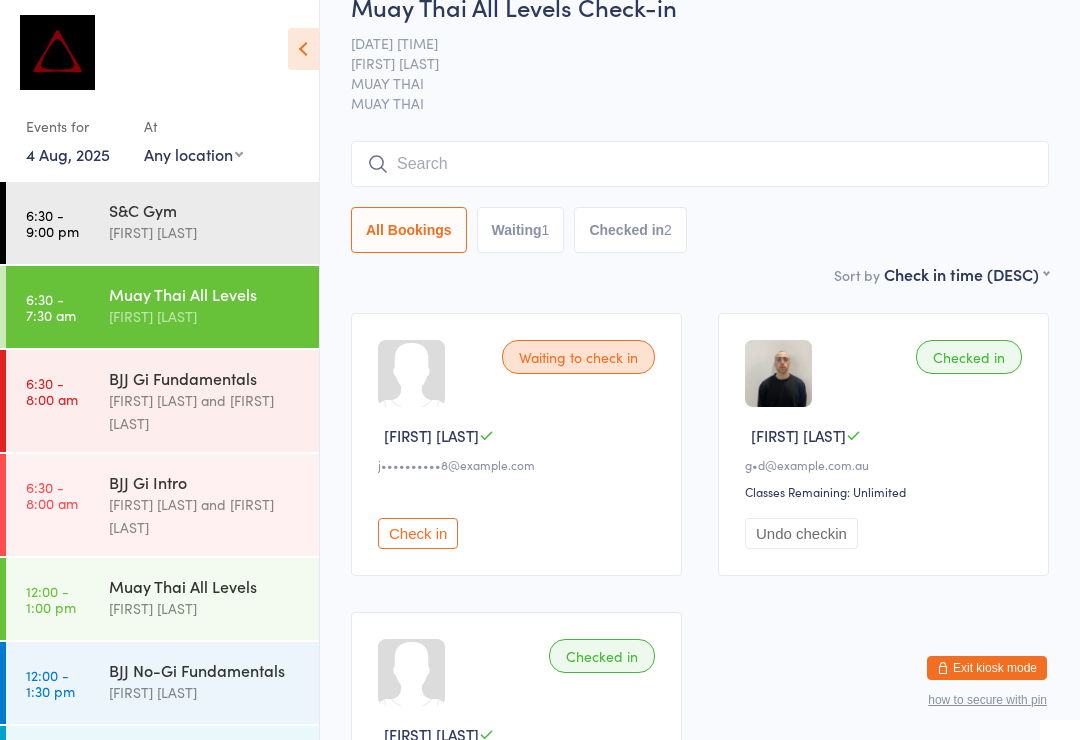 click at bounding box center (700, 164) 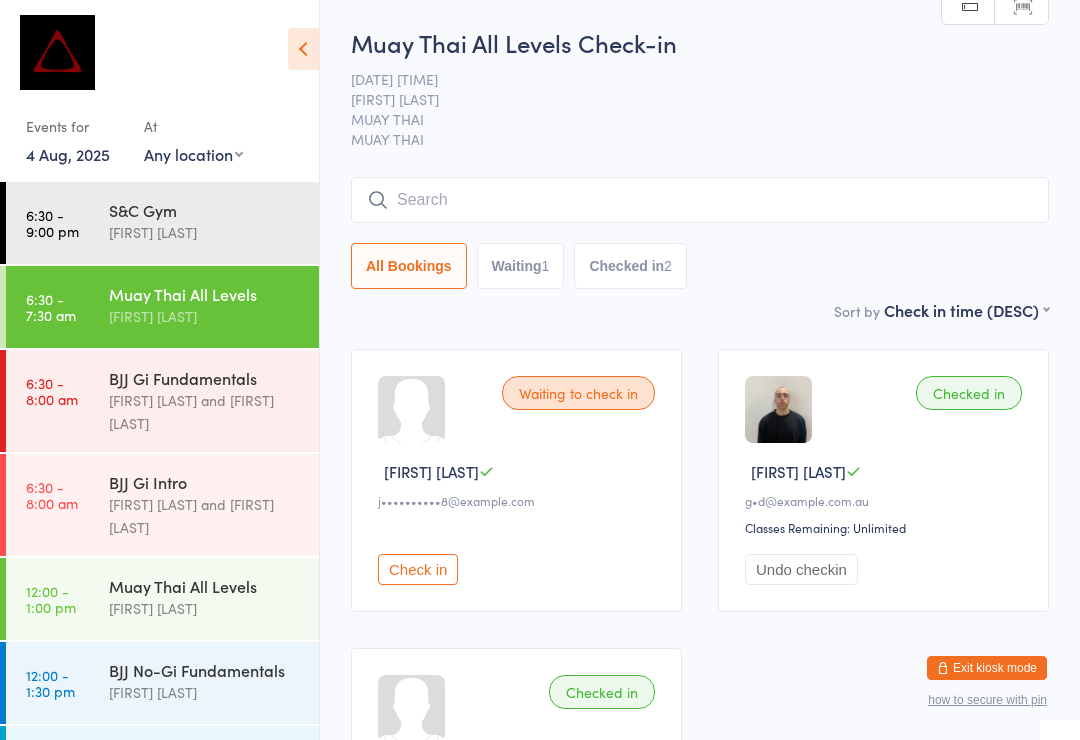 scroll, scrollTop: 0, scrollLeft: 0, axis: both 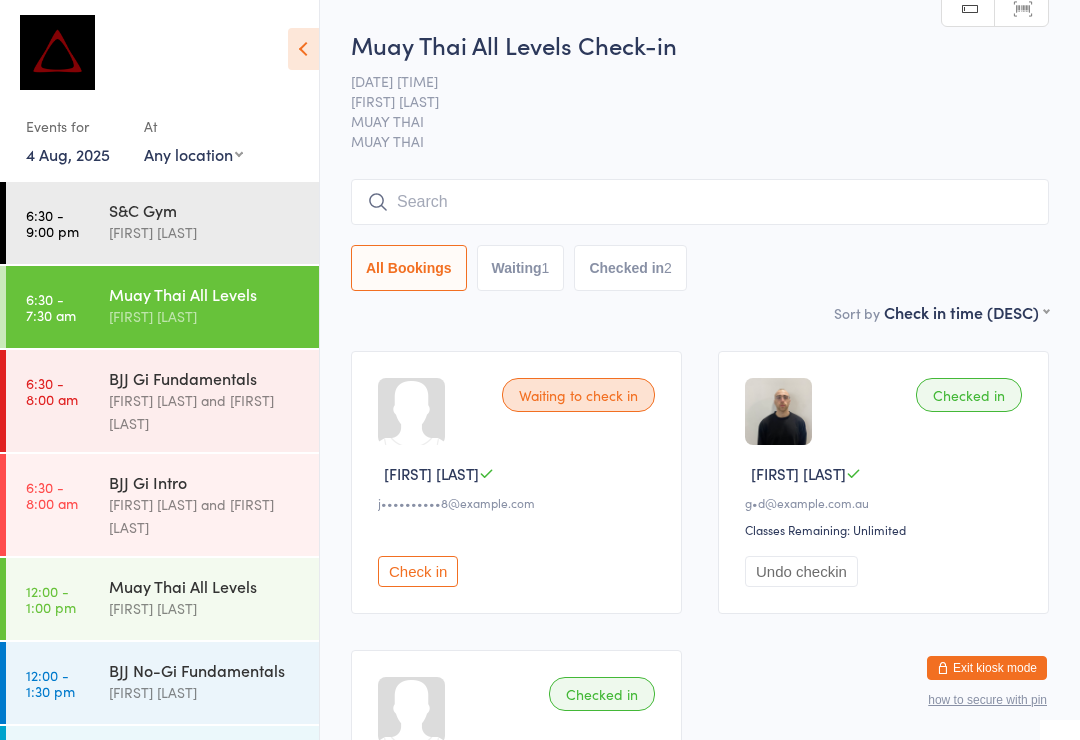 click at bounding box center (303, 49) 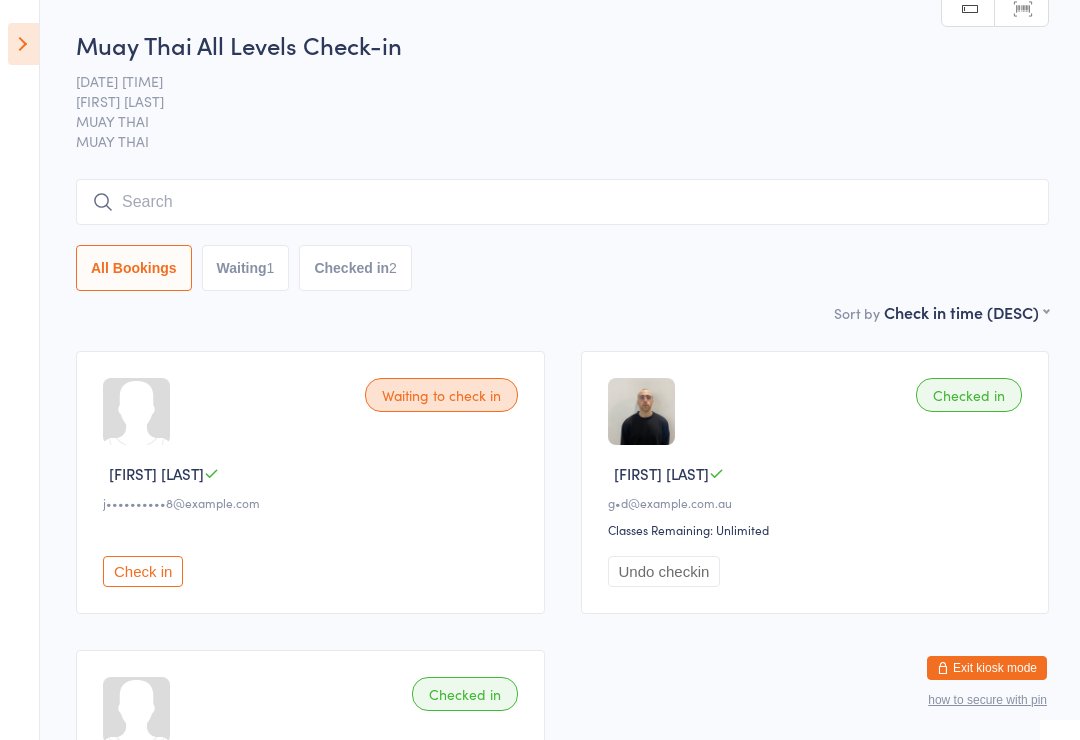 click at bounding box center (23, 44) 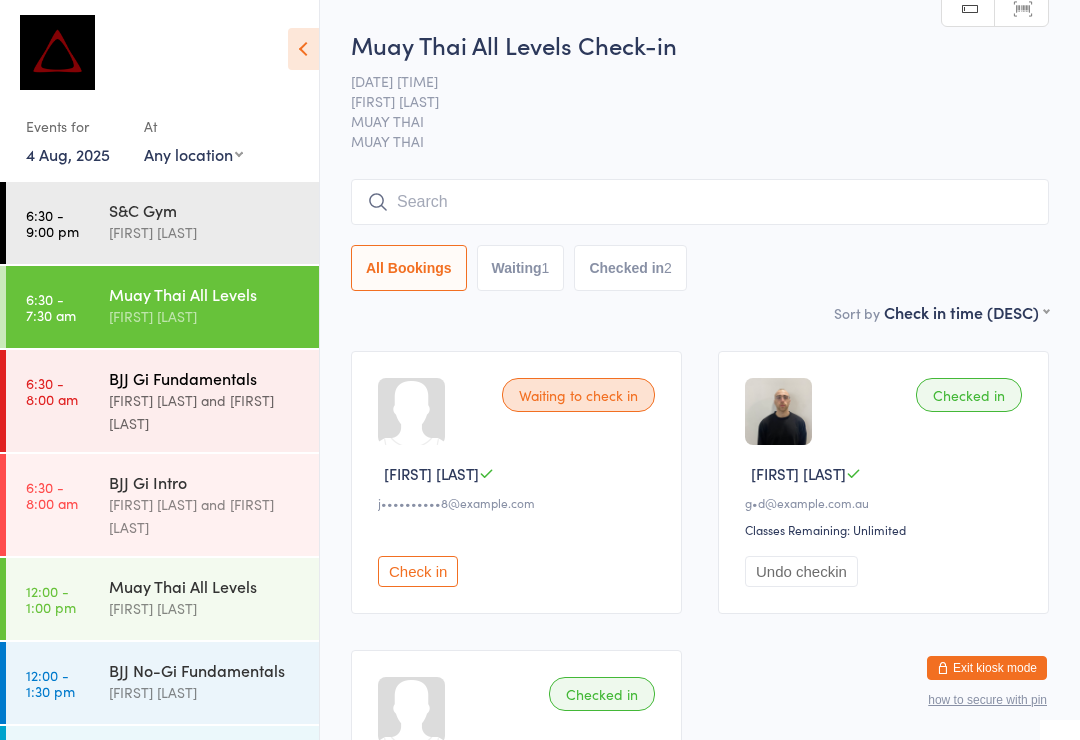 click on "BJJ Gi Fundamentals" at bounding box center (205, 378) 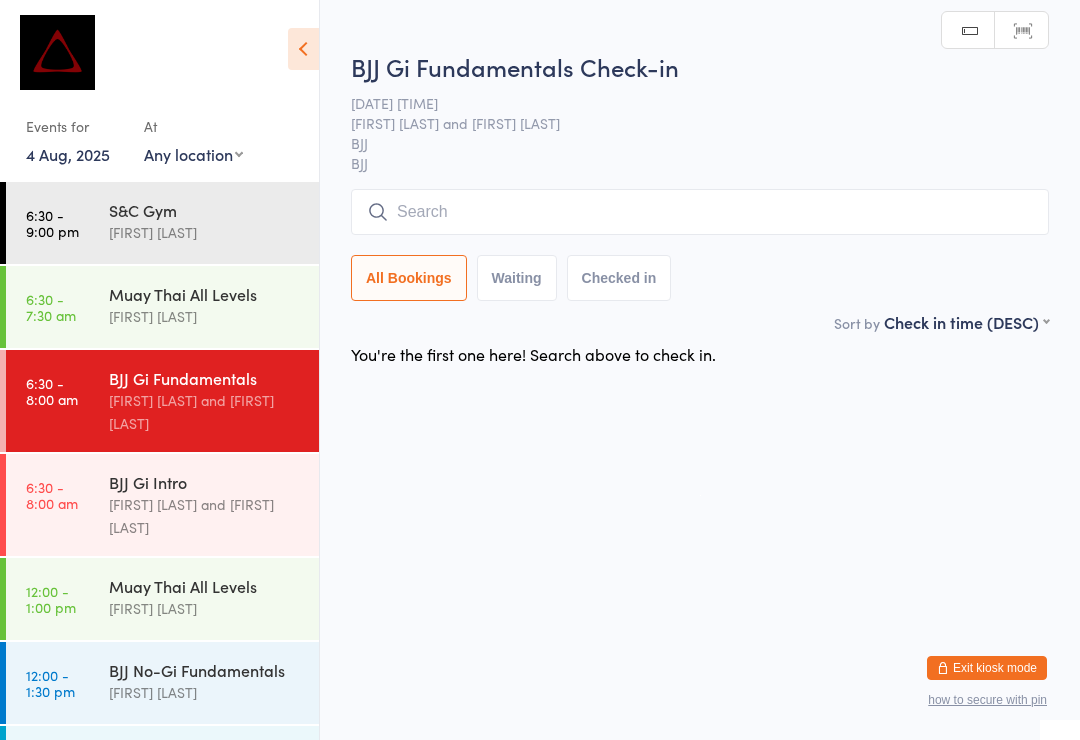 click at bounding box center (700, 212) 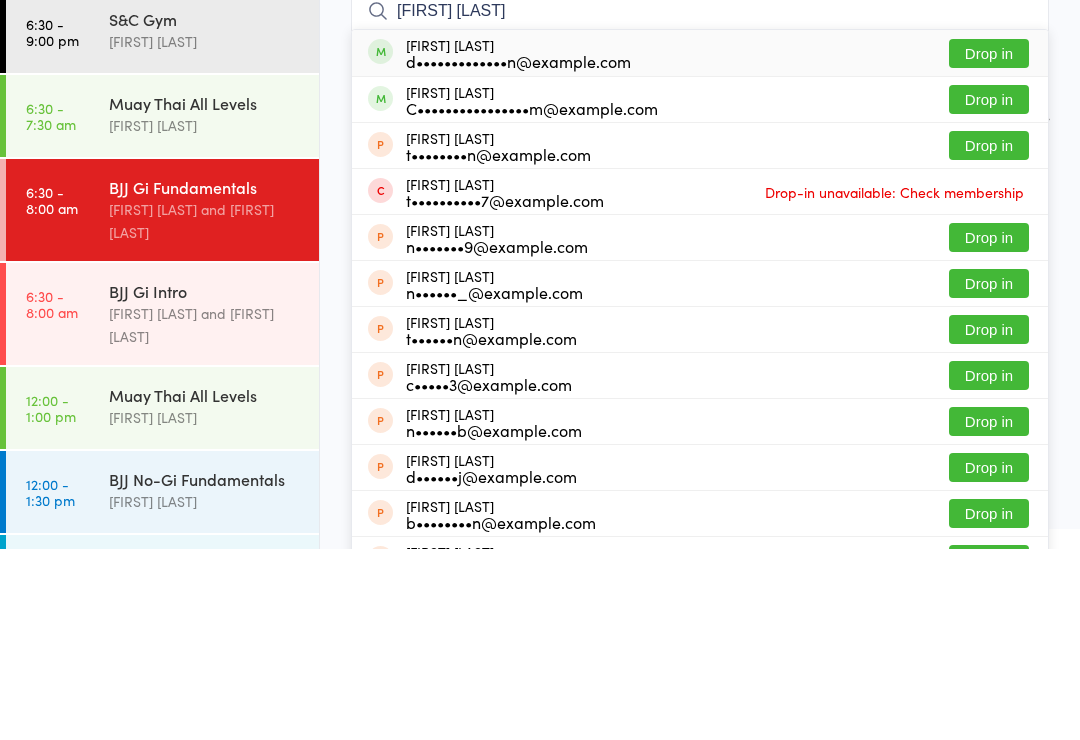 type on "[FIRST] [LAST]" 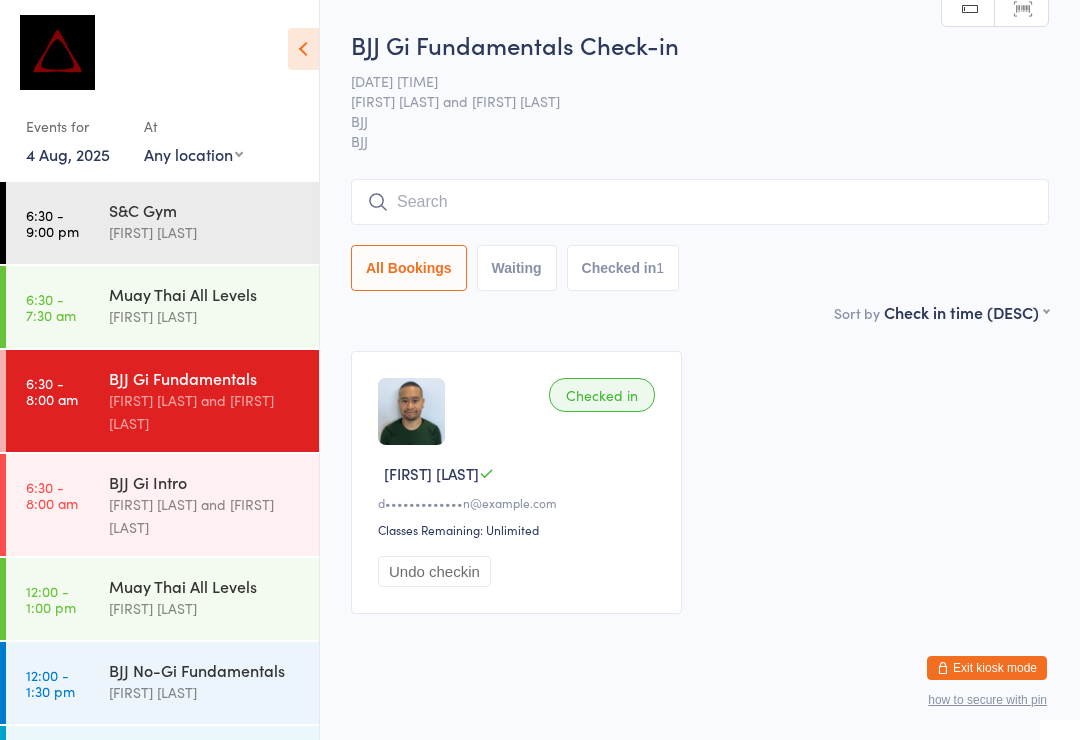 click at bounding box center [700, 202] 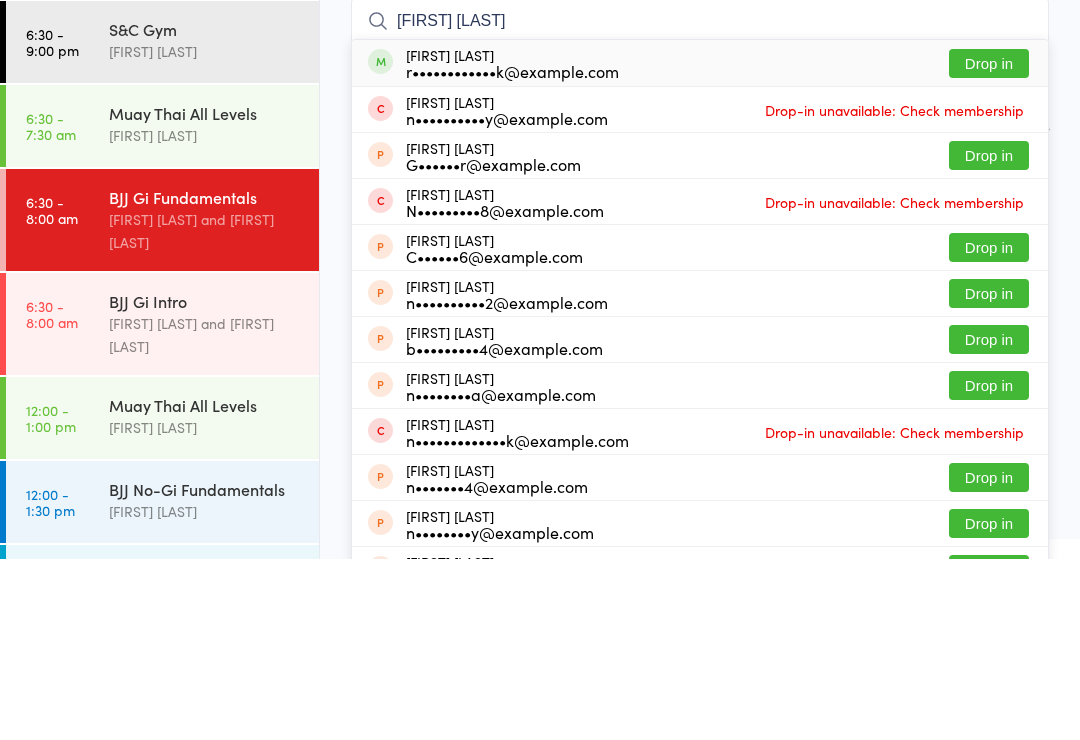 type on "[FIRST] [LAST]" 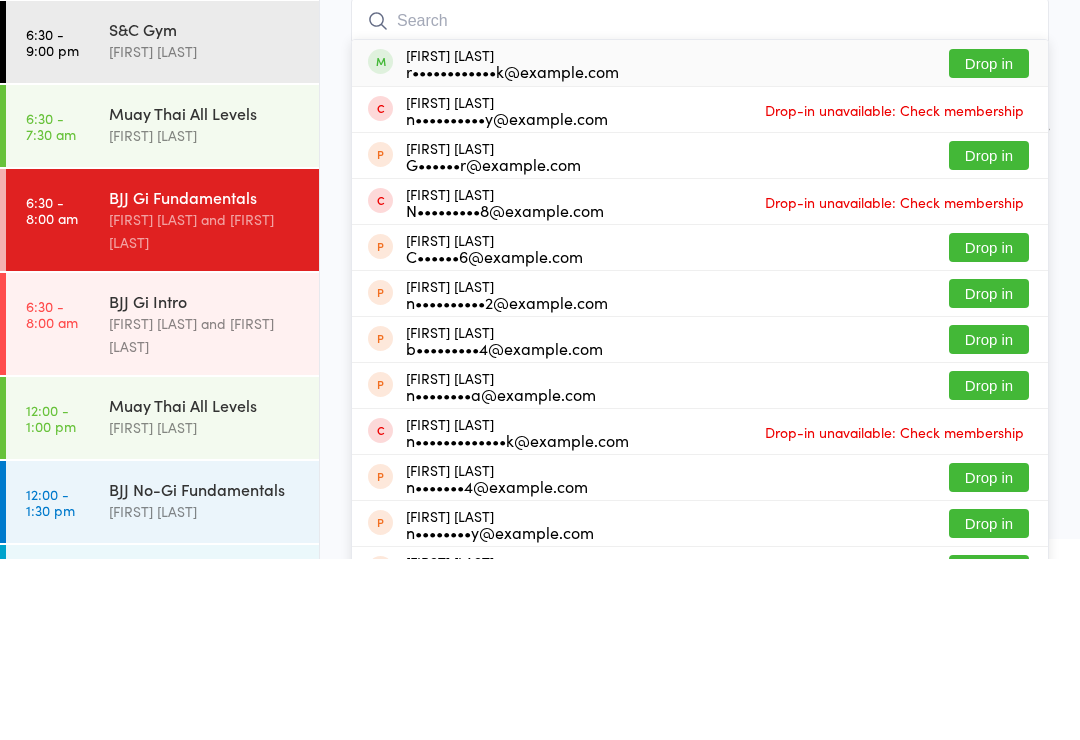 scroll, scrollTop: 38, scrollLeft: 0, axis: vertical 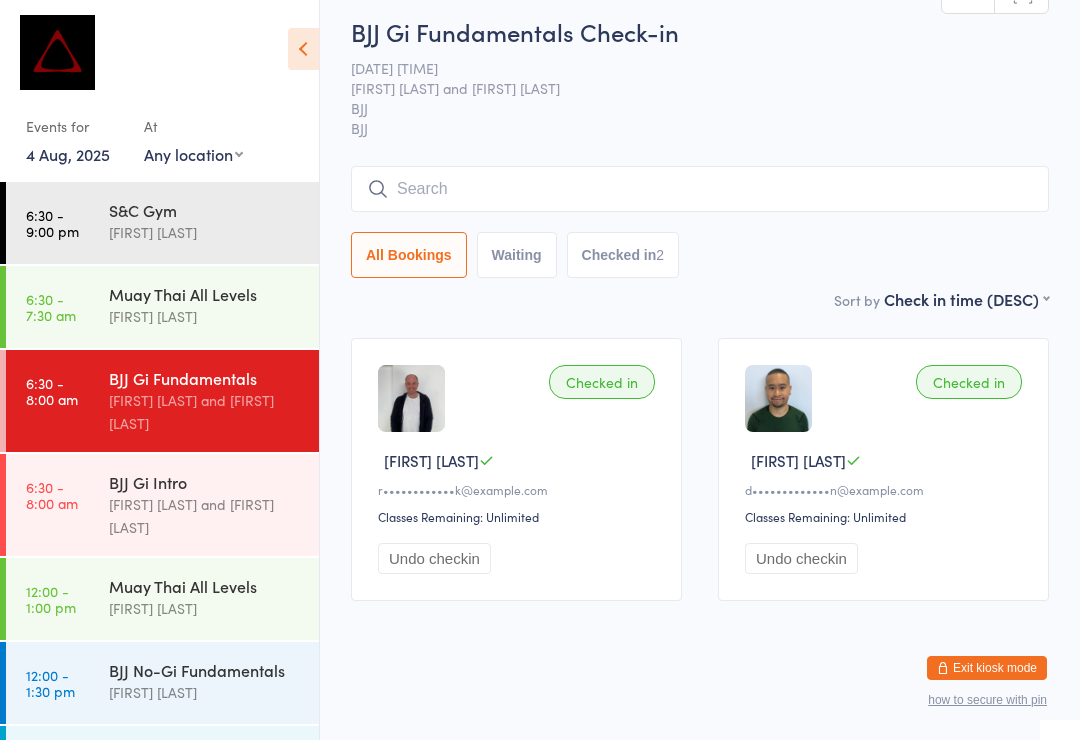 click at bounding box center (700, 189) 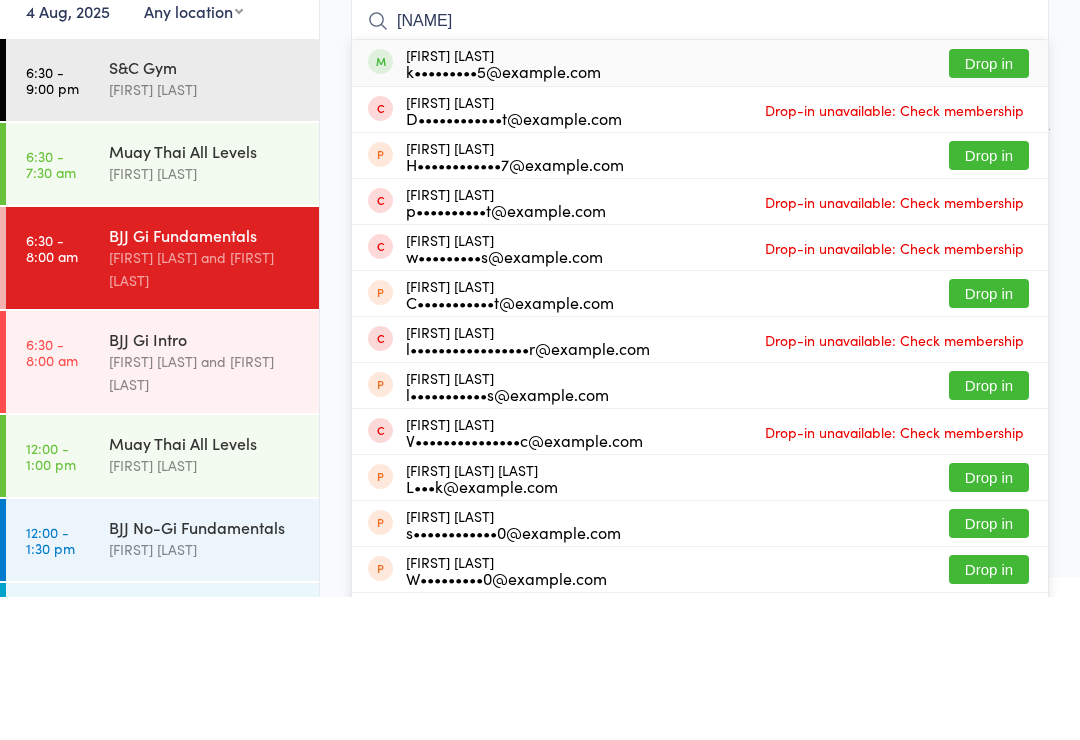 type on "[NAME]" 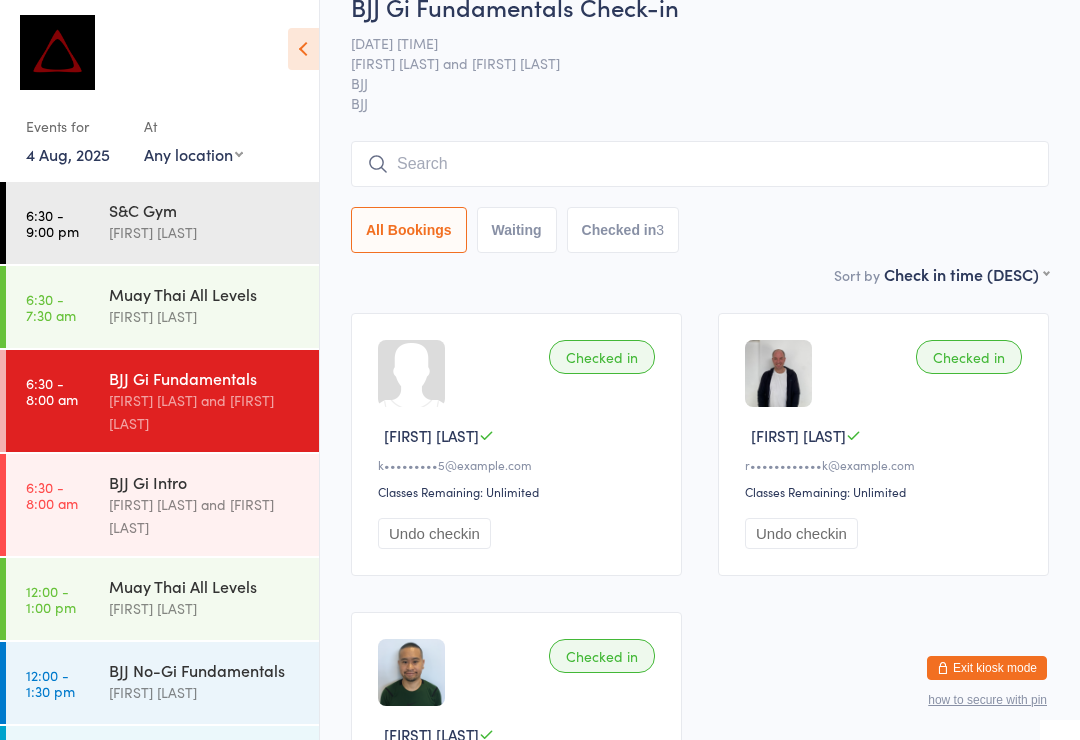 click on "Exit kiosk mode" at bounding box center [987, 668] 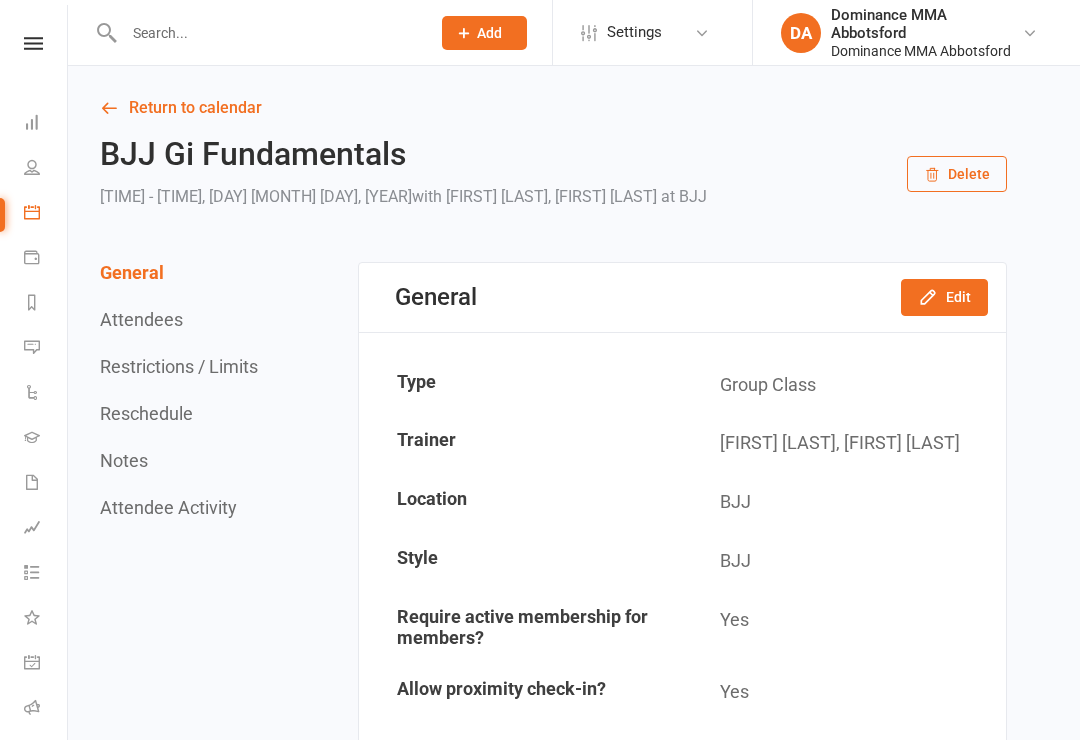 scroll, scrollTop: 0, scrollLeft: 0, axis: both 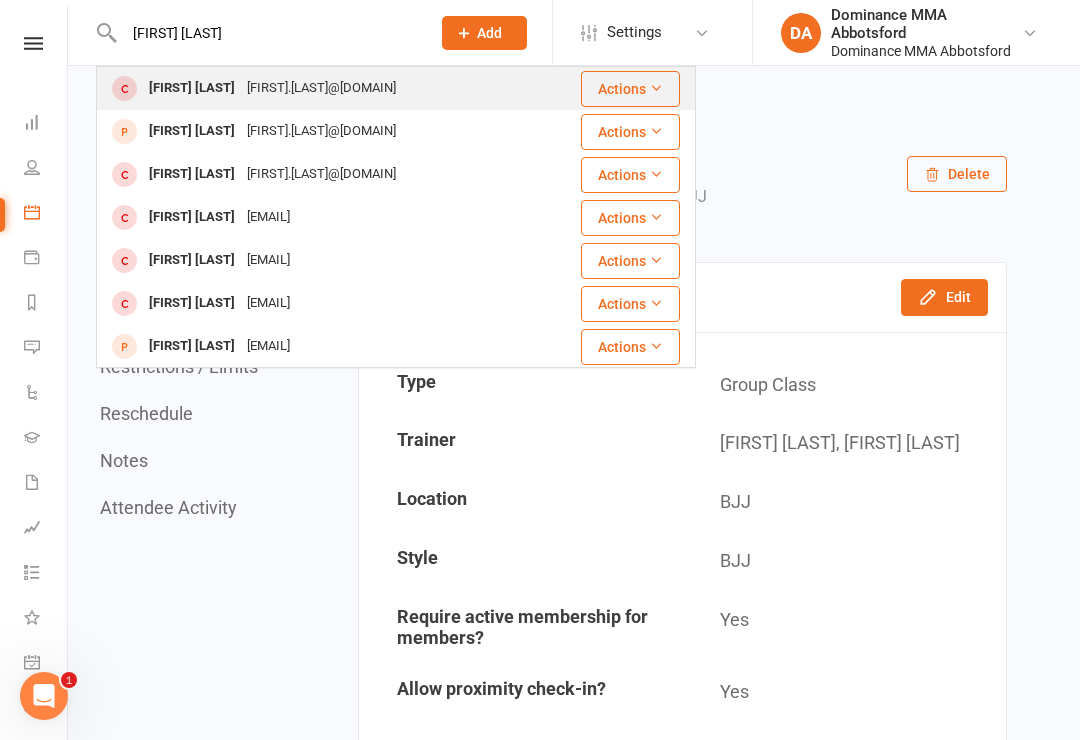type on "[FIRST] [LAST]" 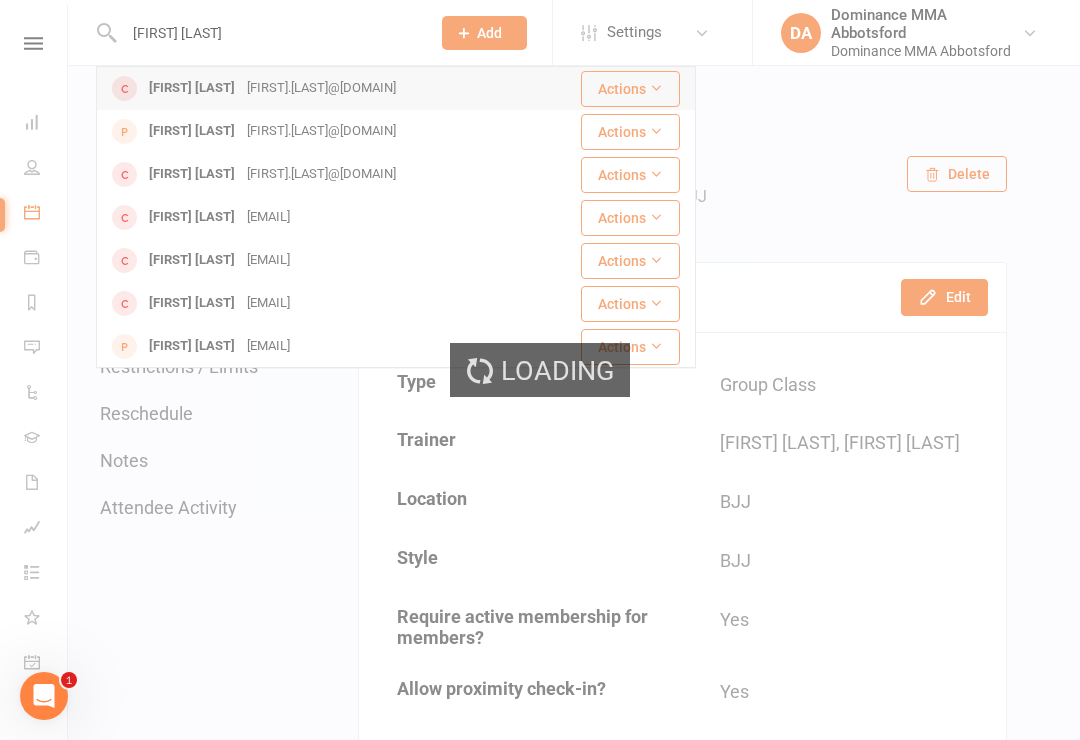type 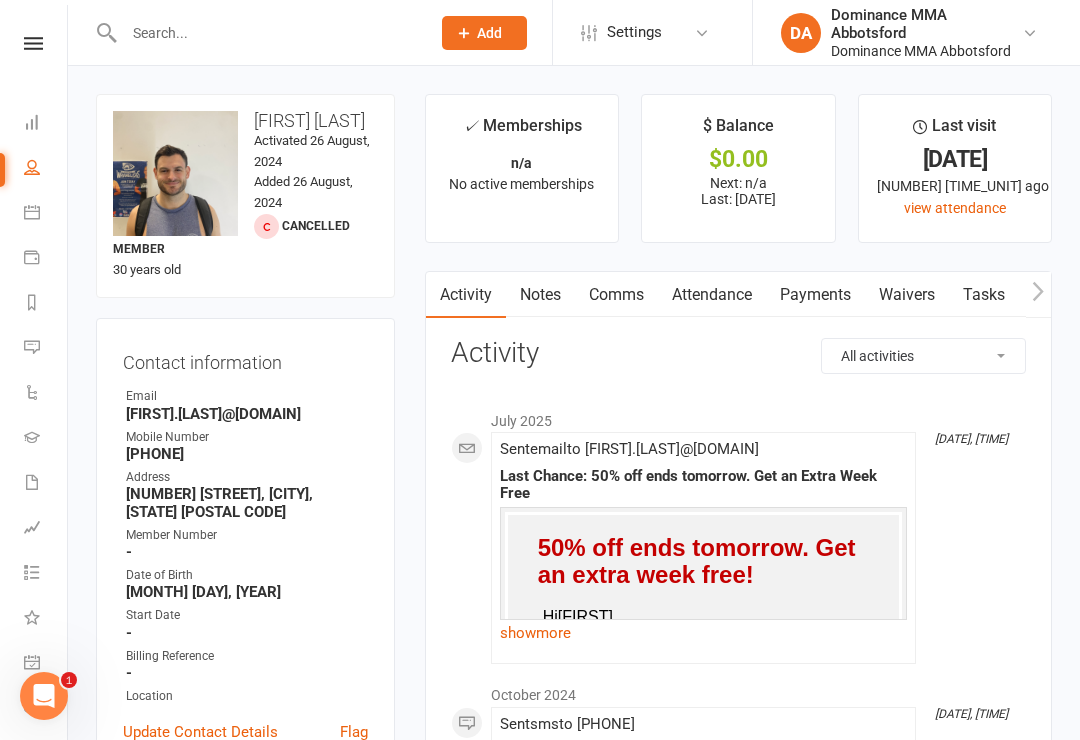 click on "Waivers" at bounding box center [907, 295] 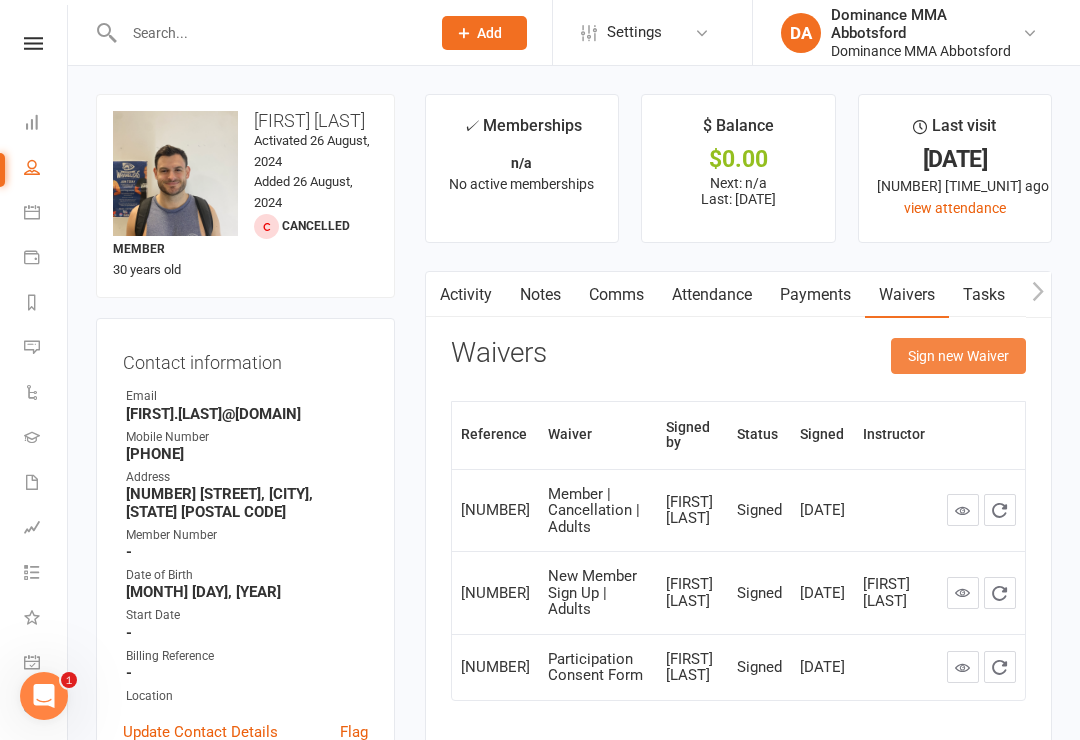 click on "Sign new Waiver" at bounding box center [958, 356] 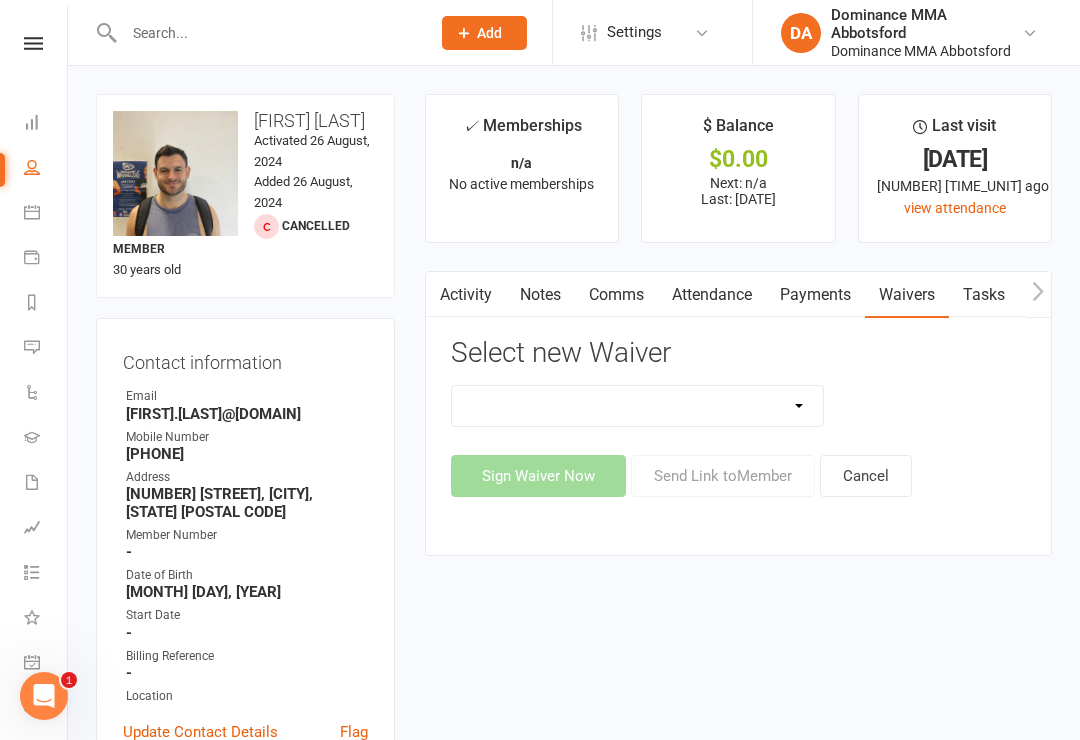 click on "Member | Cancellation | Adults Member | Injury Report Form (FOH staff use only) Member | Suspension | Adults New Member Agreement Form | Adults Paid in Full | 10% New Member Agreement Form | Adults Paid in Full | F.I.F.O 1/2 Time New Member Agreement Form | Foundation S&C Paid in Full | 10% New Member Agreement Form | Kids/Teens Paid in Full | 10% New Member Sign Up | Adults New Member Sign Up | Adults | 10th Birthday Special New Member Sign Up | Adults | $120 Off Special New Member Sign Up | Adults | Once Per Week New Member Sign Up | Kids/Teens New Member Sign Up | Kids/Teens | 10th Birthday Special New Member Sign Up | Kids/Teens | Once Per Week New Member Sign up | S&C Gym FOUNDATION | 10th Birthday Participation Consent Form Participation Consent Form | S&C Gym Trial Prospect | Injury Report Form (FOH staff use only)" at bounding box center (638, 406) 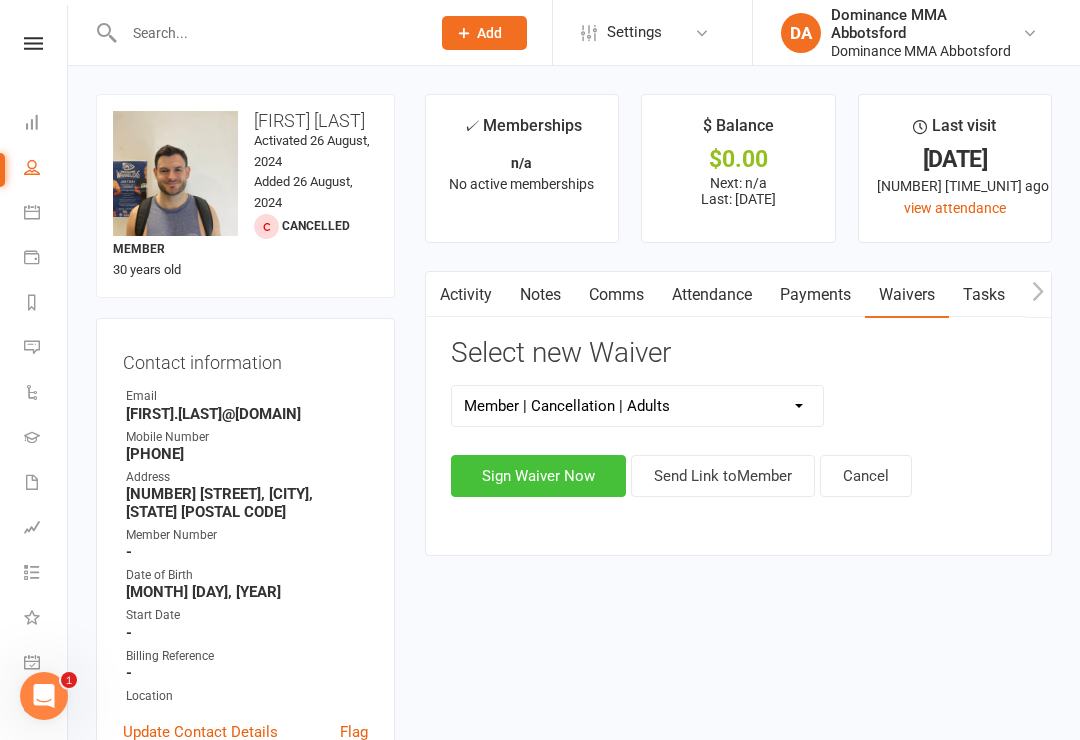 click on "Sign Waiver Now" at bounding box center [538, 476] 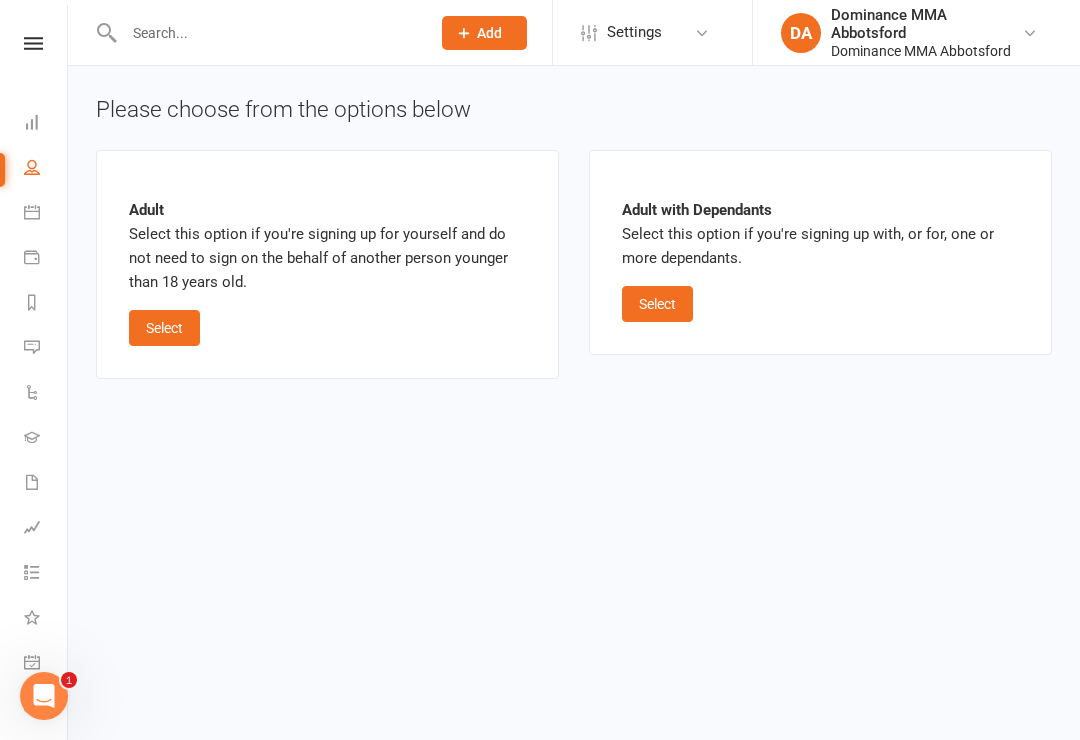 click on "Adult Select this option if you're signing up for yourself and do not need to sign on the behalf of another person younger than 18 years old. Select" at bounding box center [327, 264] 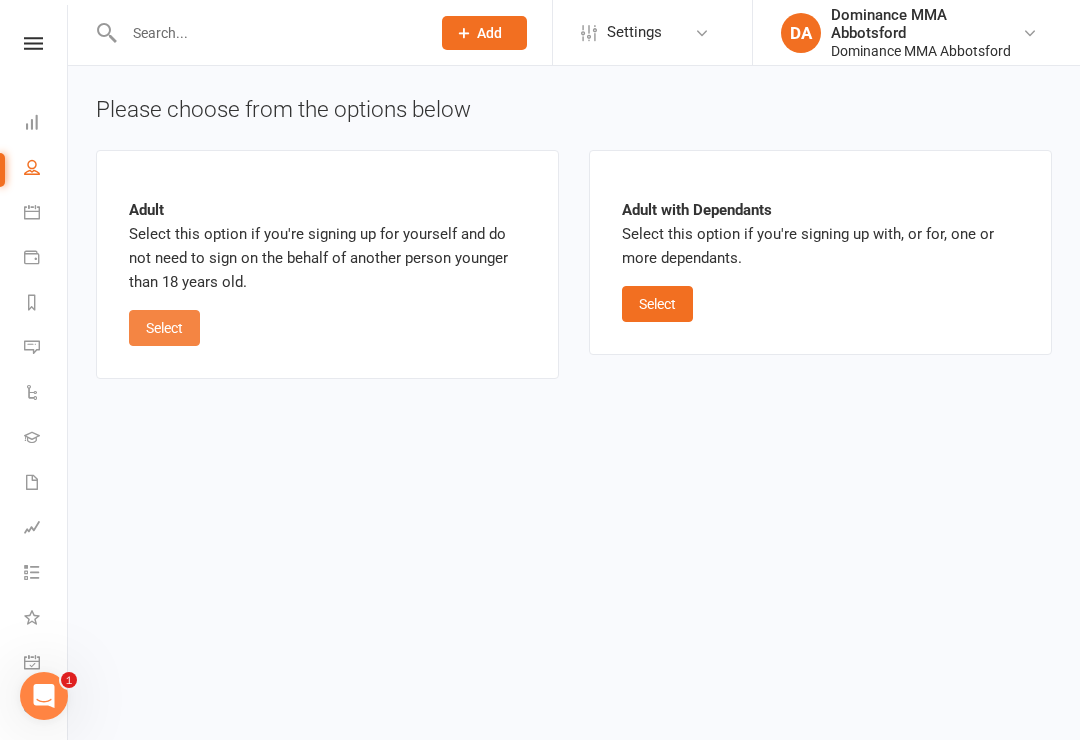 click on "Select" at bounding box center (164, 328) 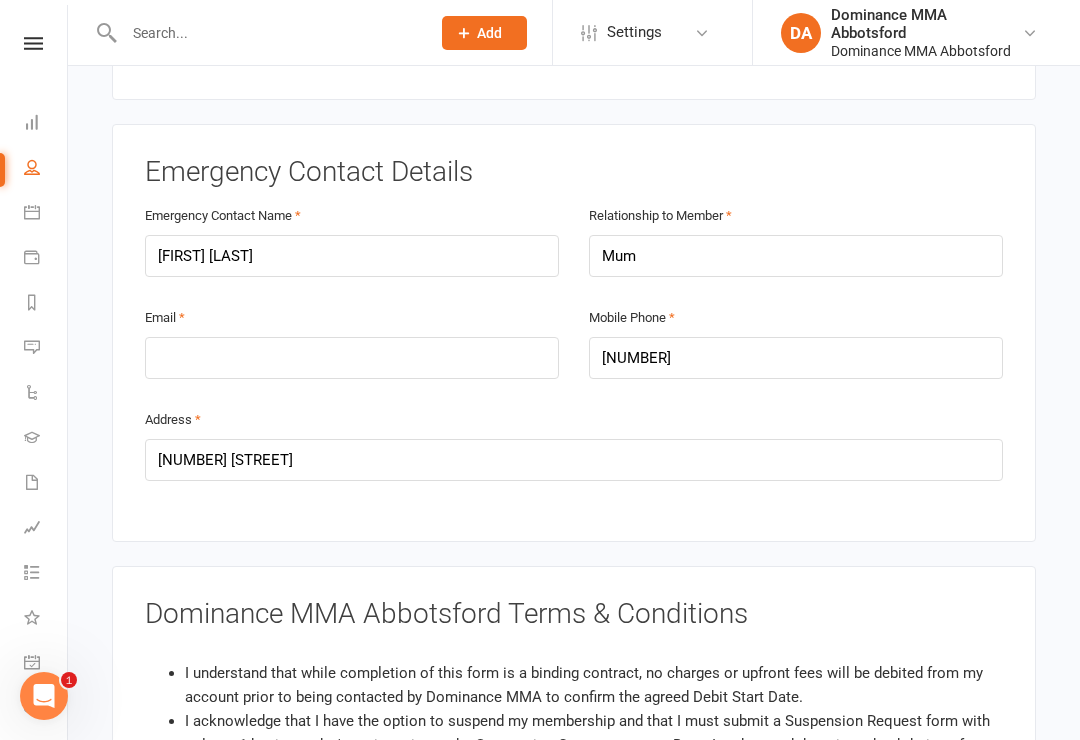 scroll, scrollTop: 1029, scrollLeft: 0, axis: vertical 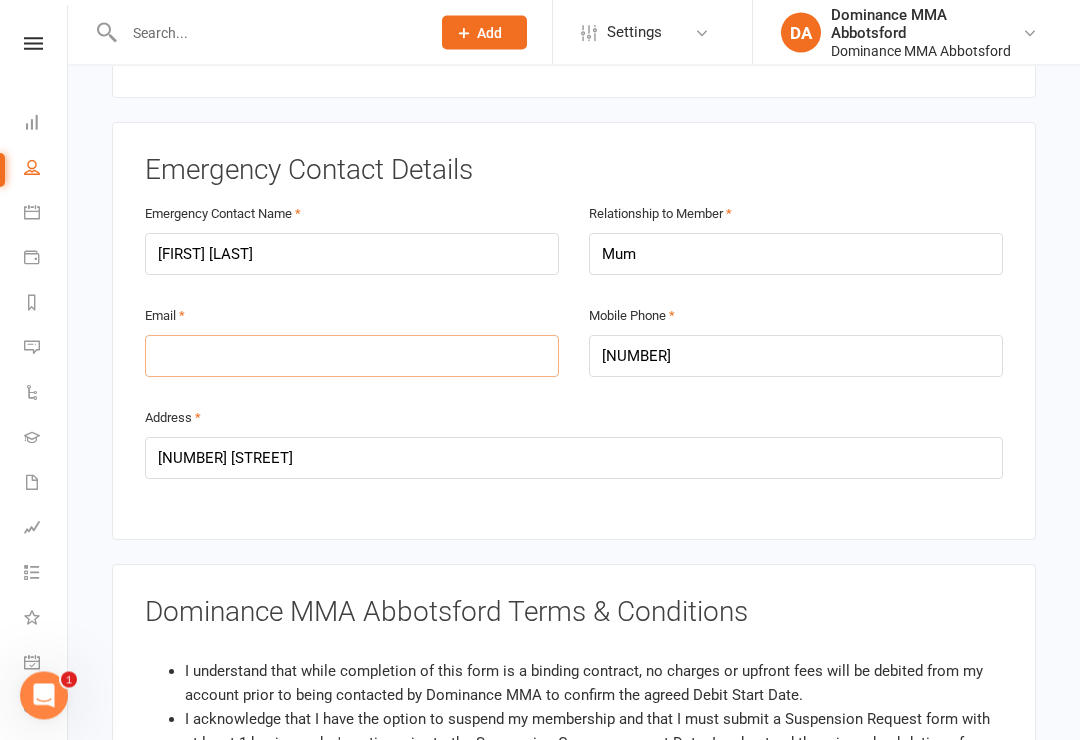 click at bounding box center (352, 357) 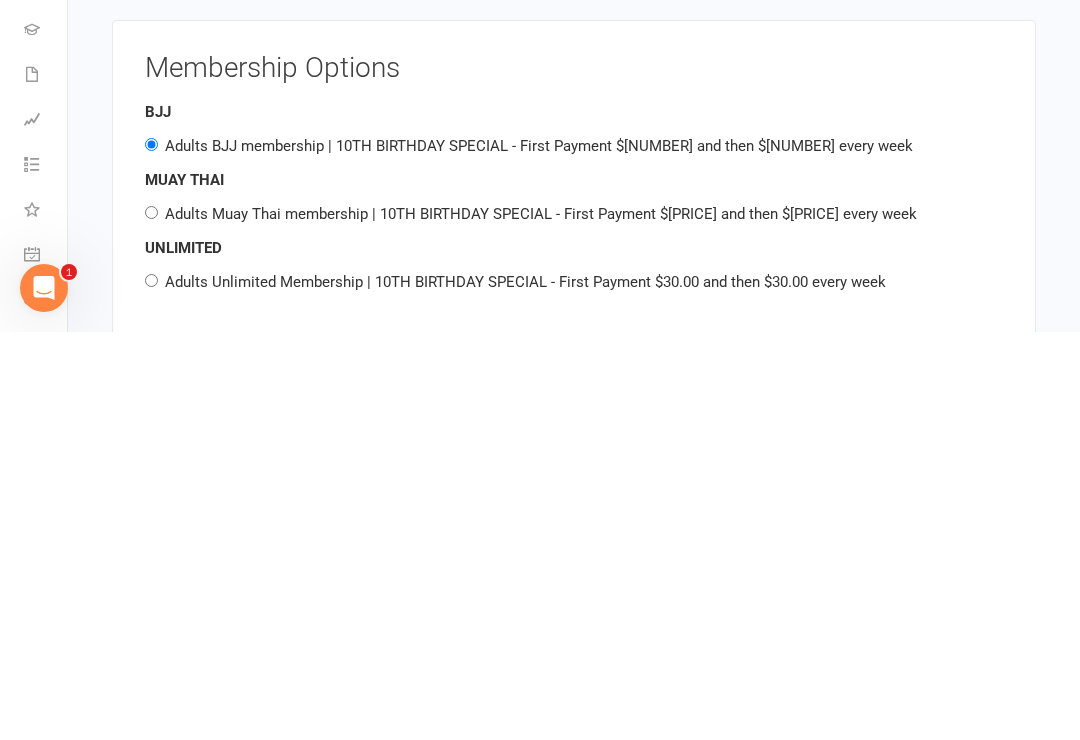 scroll, scrollTop: 1840, scrollLeft: 0, axis: vertical 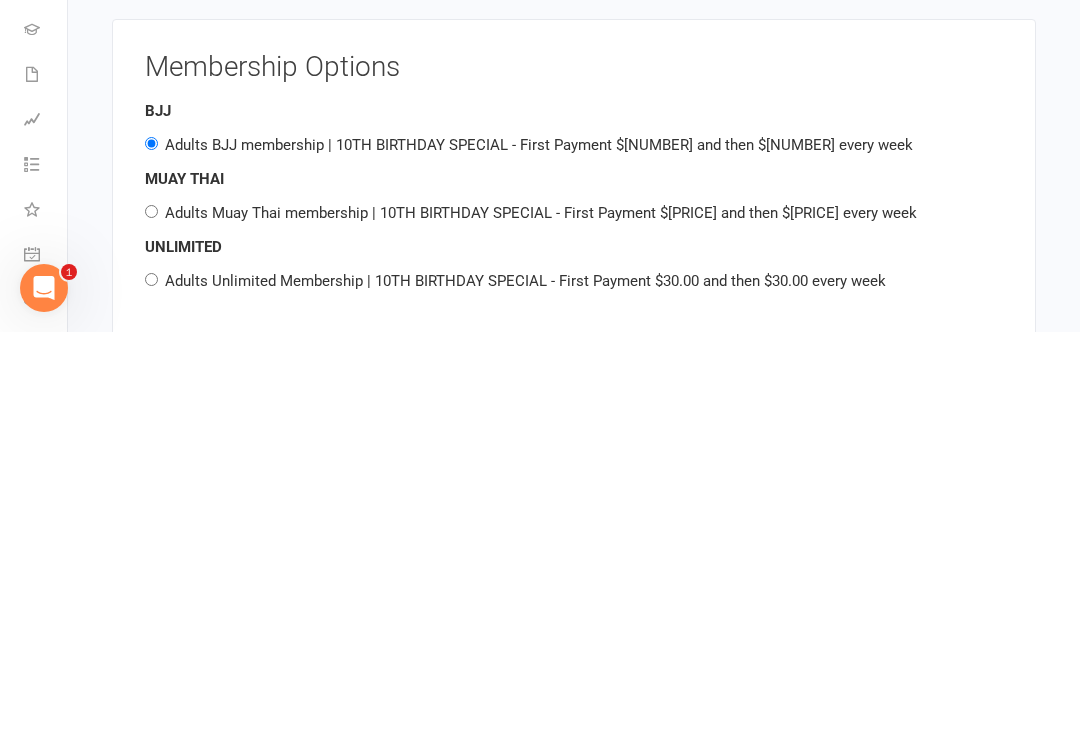 type on "cathy@gmail.com" 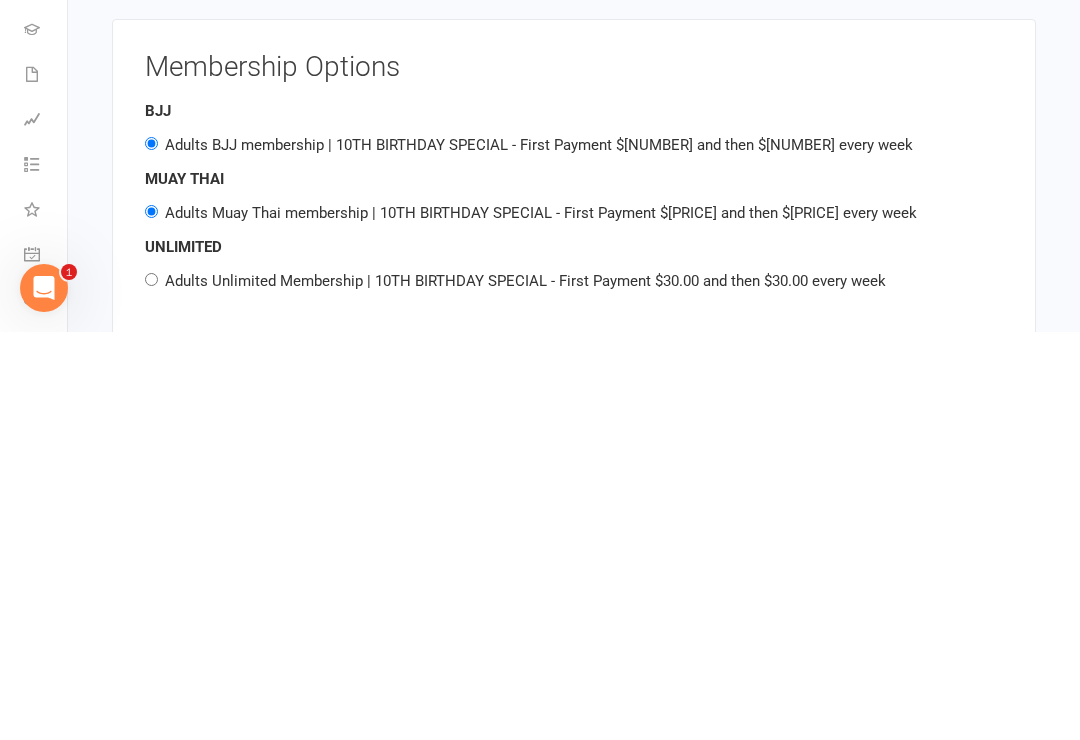 radio on "false" 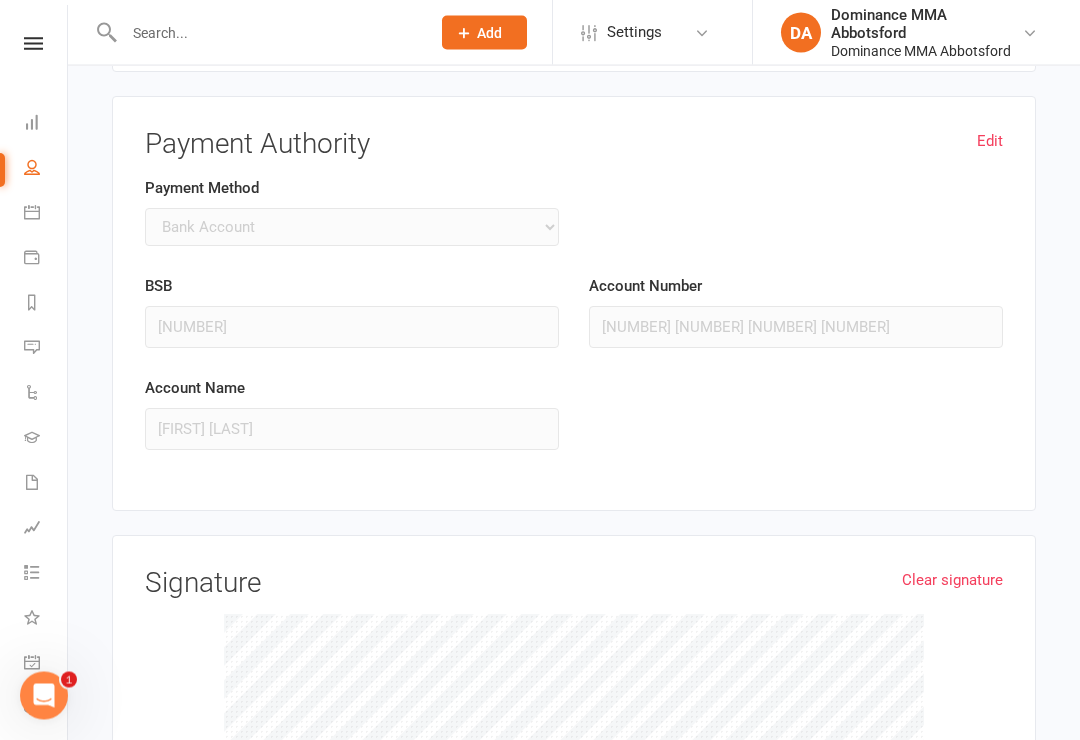 scroll, scrollTop: 3001, scrollLeft: 0, axis: vertical 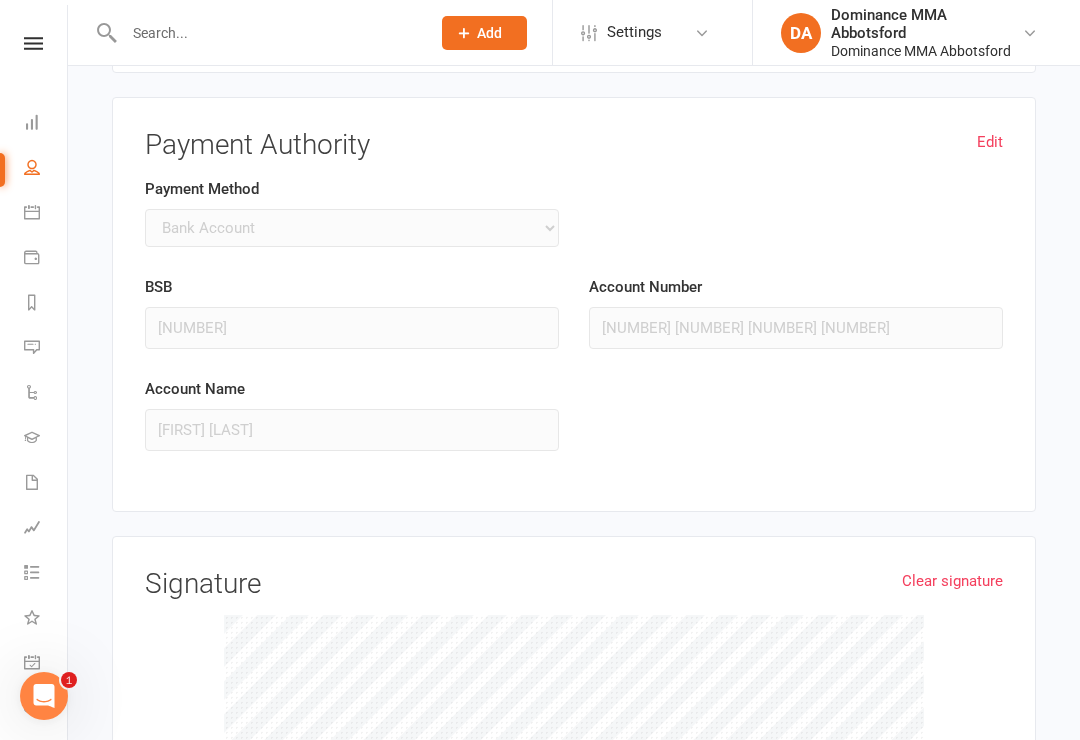 click on "Payment Method Credit Card Bank Account" at bounding box center (352, 212) 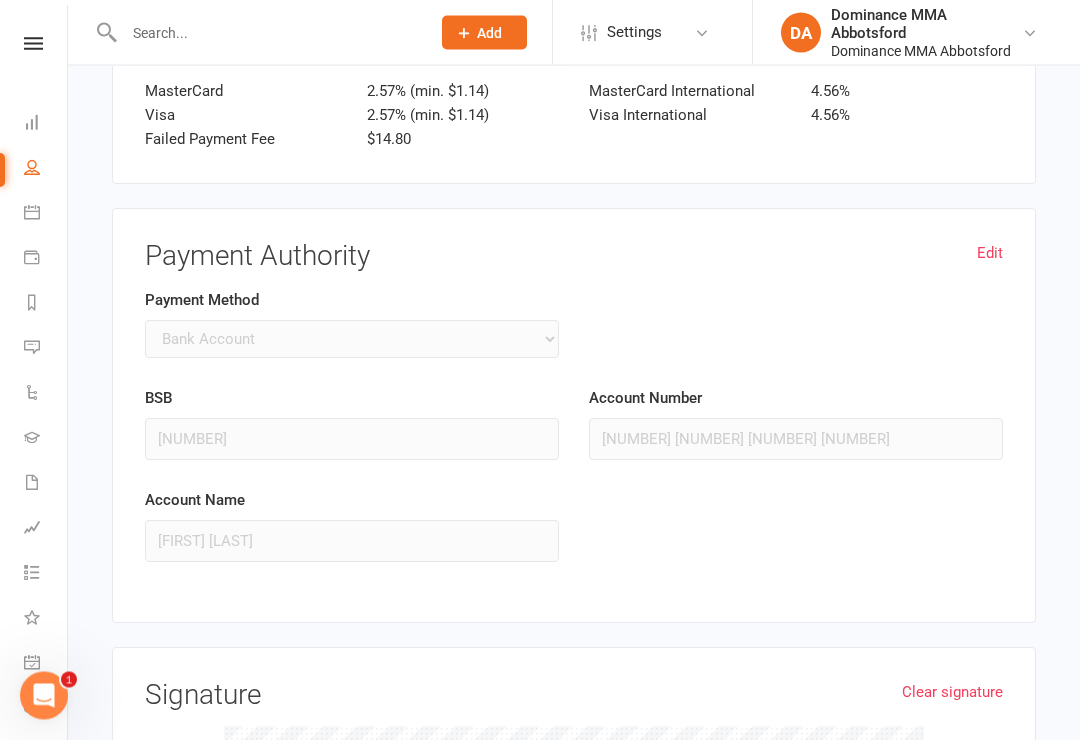 scroll, scrollTop: 2880, scrollLeft: 0, axis: vertical 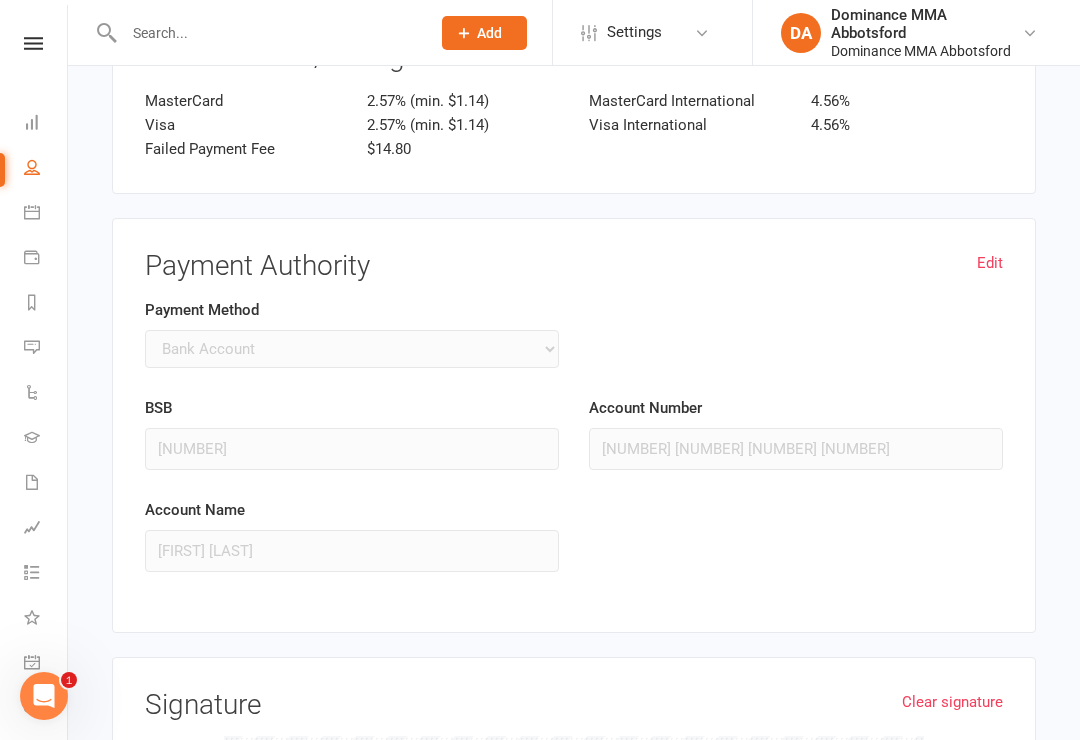 click on "Payment Authority" at bounding box center [574, 266] 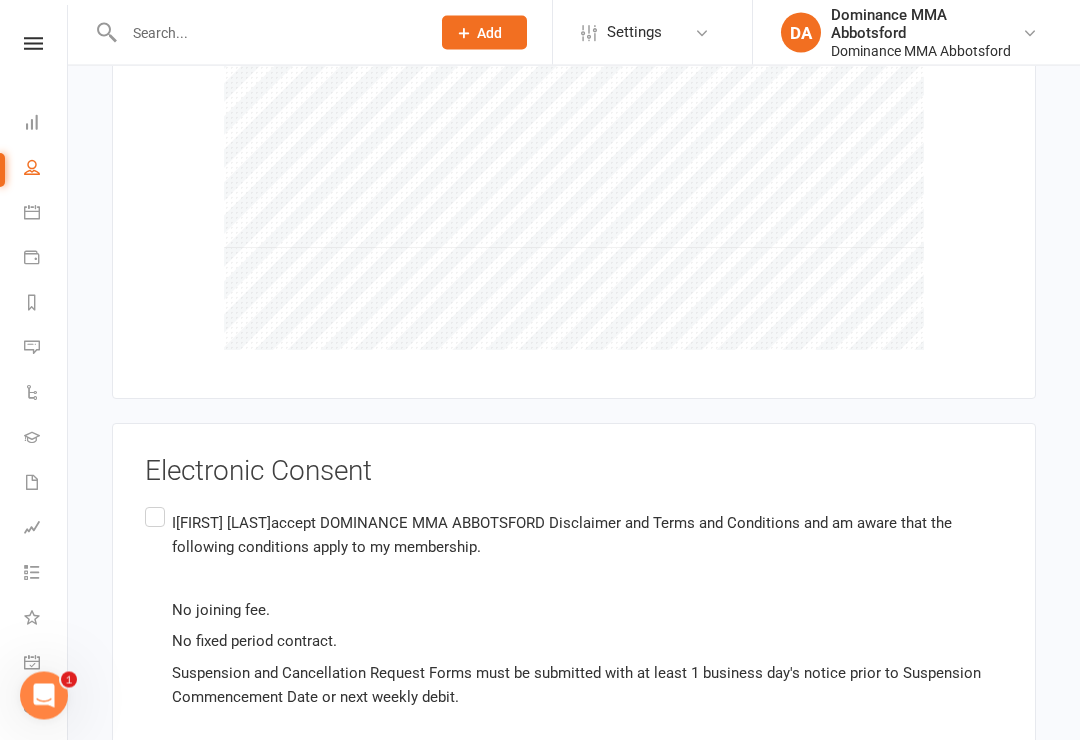 scroll, scrollTop: 3566, scrollLeft: 0, axis: vertical 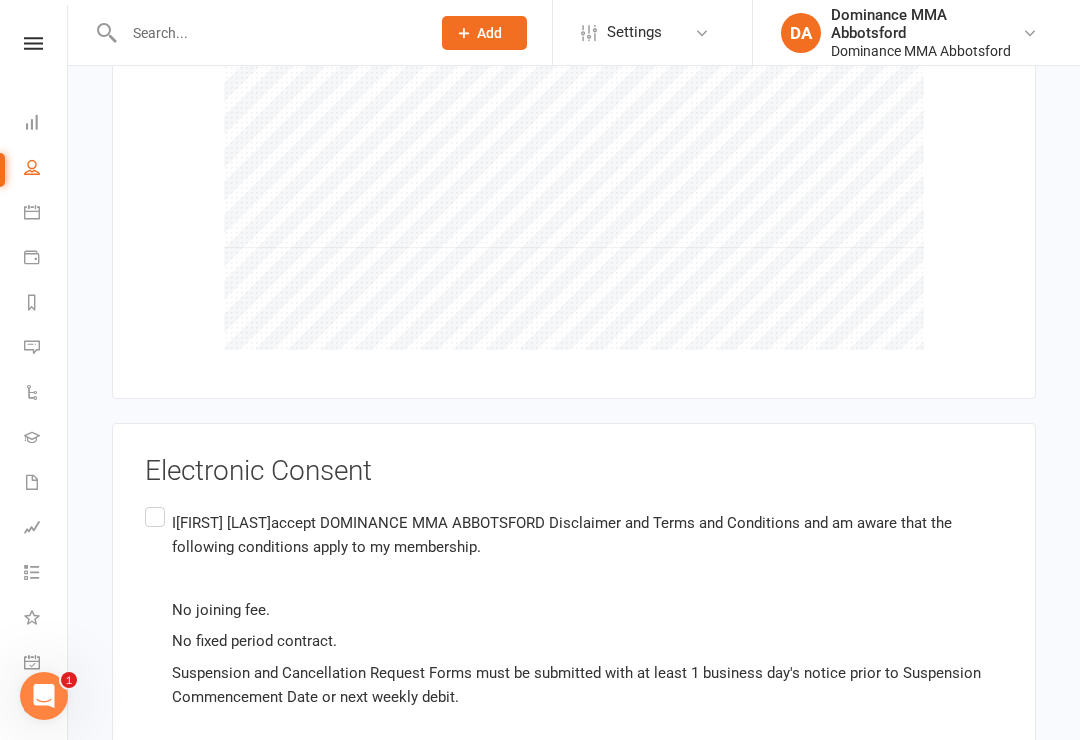 click on "IJay Akiensaccept DOMINANCE MMA ABBOTSFORD Disclaimer and Terms and Conditions and am aware that the following conditions apply to my membership.   No joining fee. No fixed period contract. Suspension and Cancellation Request Forms must be submitted with at least 1 business day's notice prior to Suspension Commencement Date or next weekly debit.   I understand that the 10th Birthday discounted membership runs for 5 weeks from date of commencement of membership and will not be extended if I suspend during this initial 5 week period. After 5 weeks, membership fees will continue on an Ongoing Membership and will automatically increase to come in line with current advertised fees." at bounding box center [574, 665] 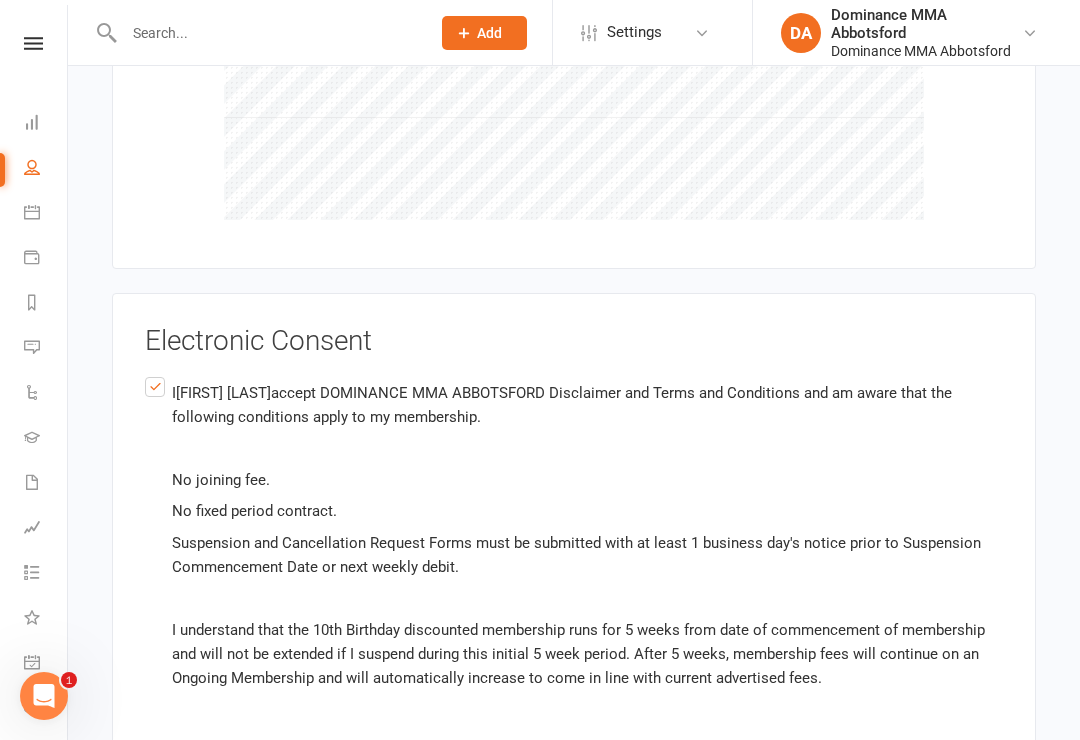 scroll, scrollTop: 3778, scrollLeft: 0, axis: vertical 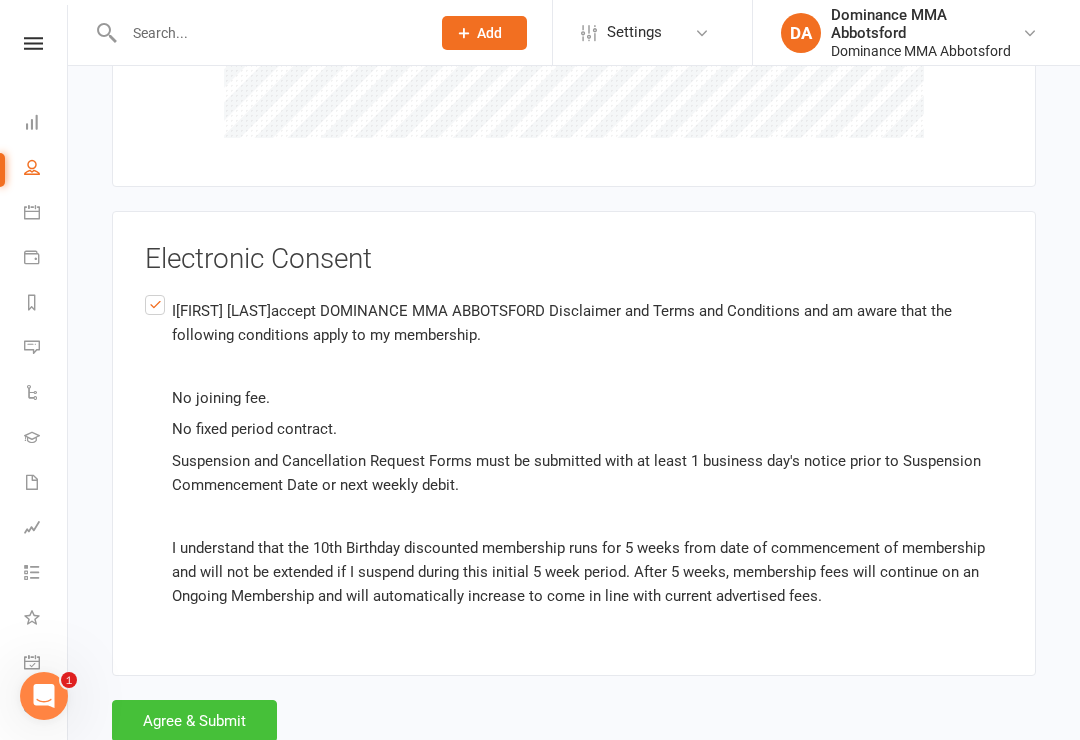 click on "Agree & Submit" at bounding box center (194, 721) 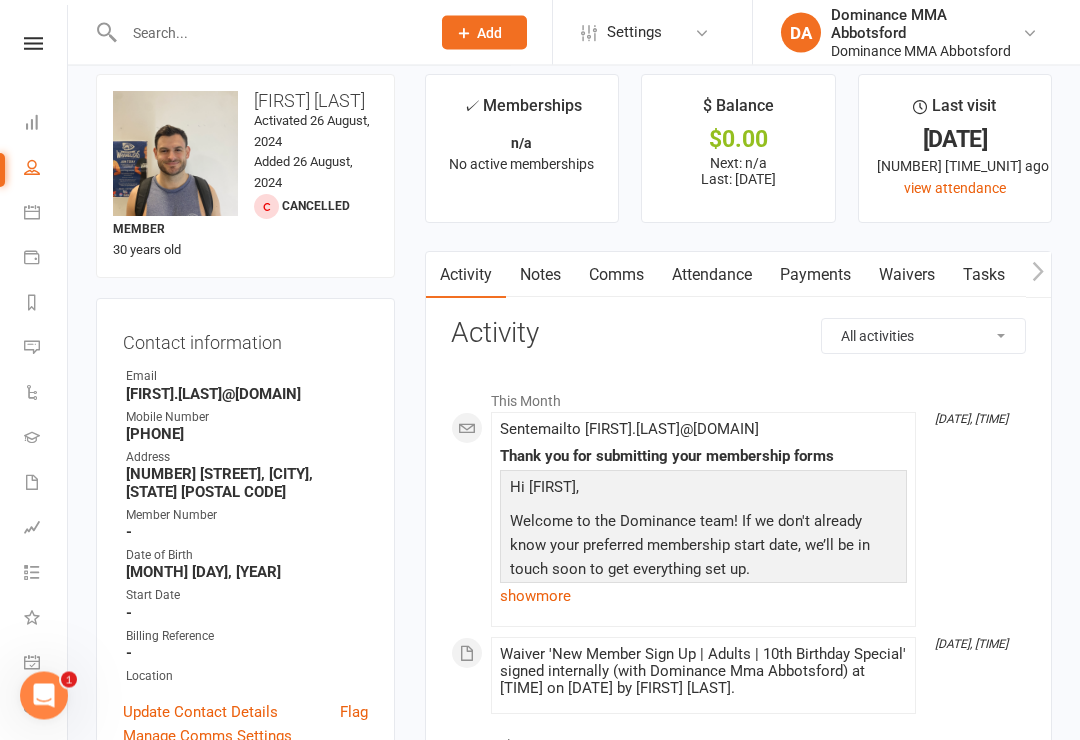 scroll, scrollTop: 0, scrollLeft: 0, axis: both 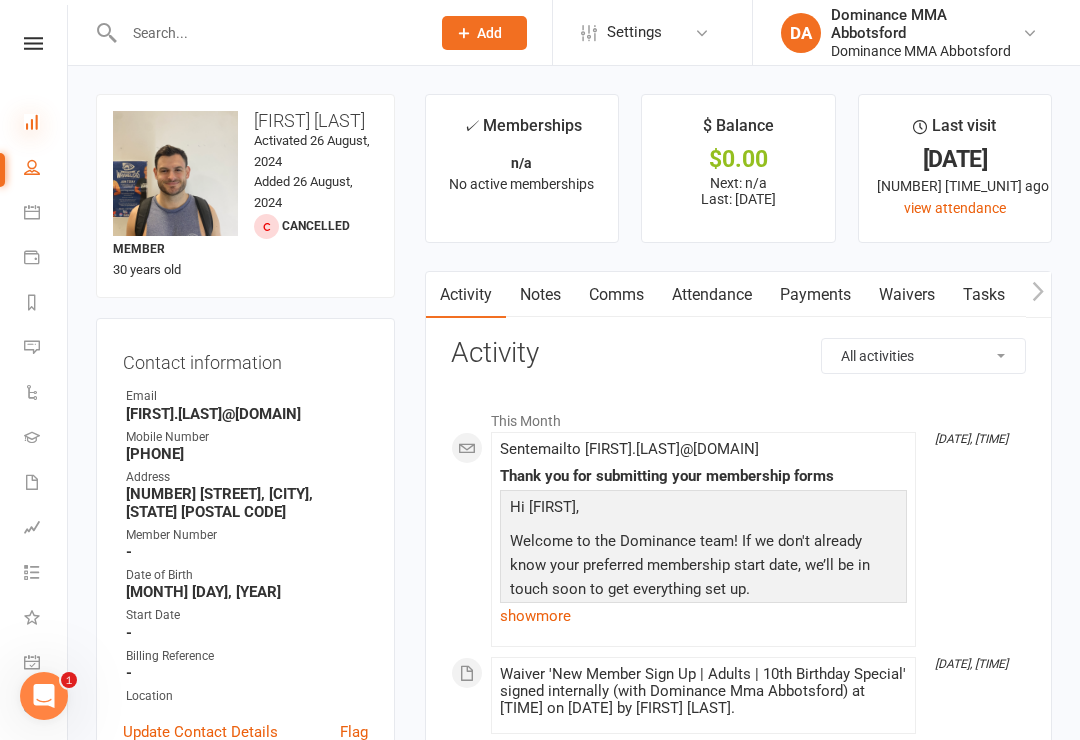 click at bounding box center [32, 122] 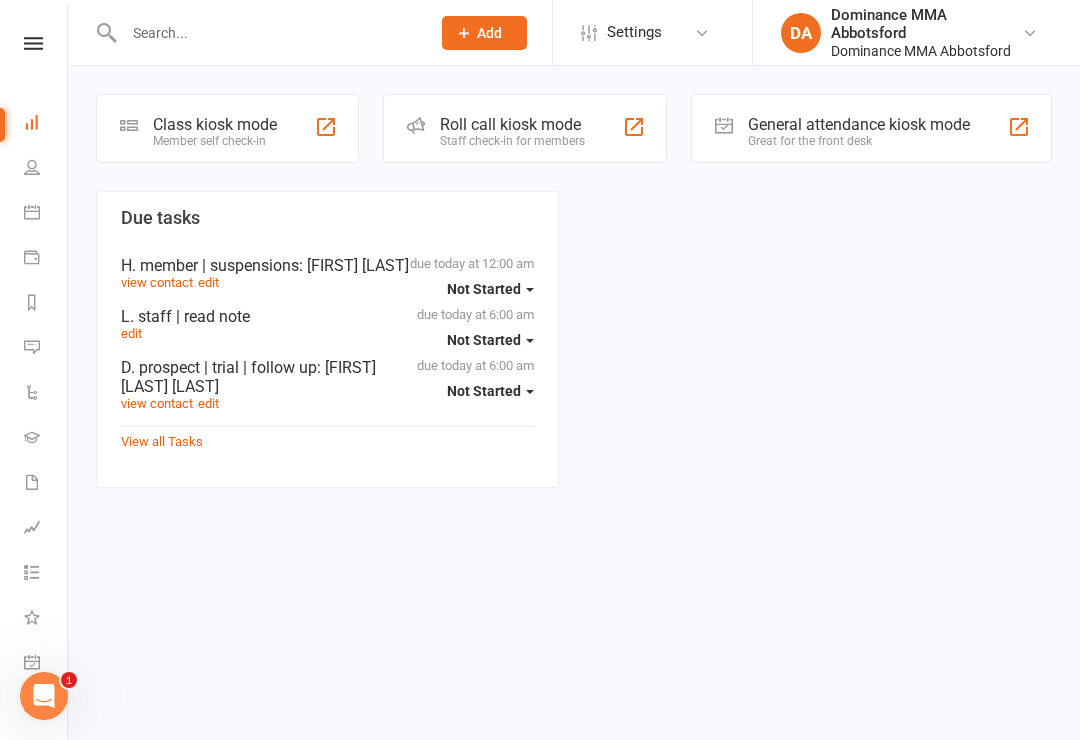 click on "Class kiosk mode Member self check-in" at bounding box center (227, 128) 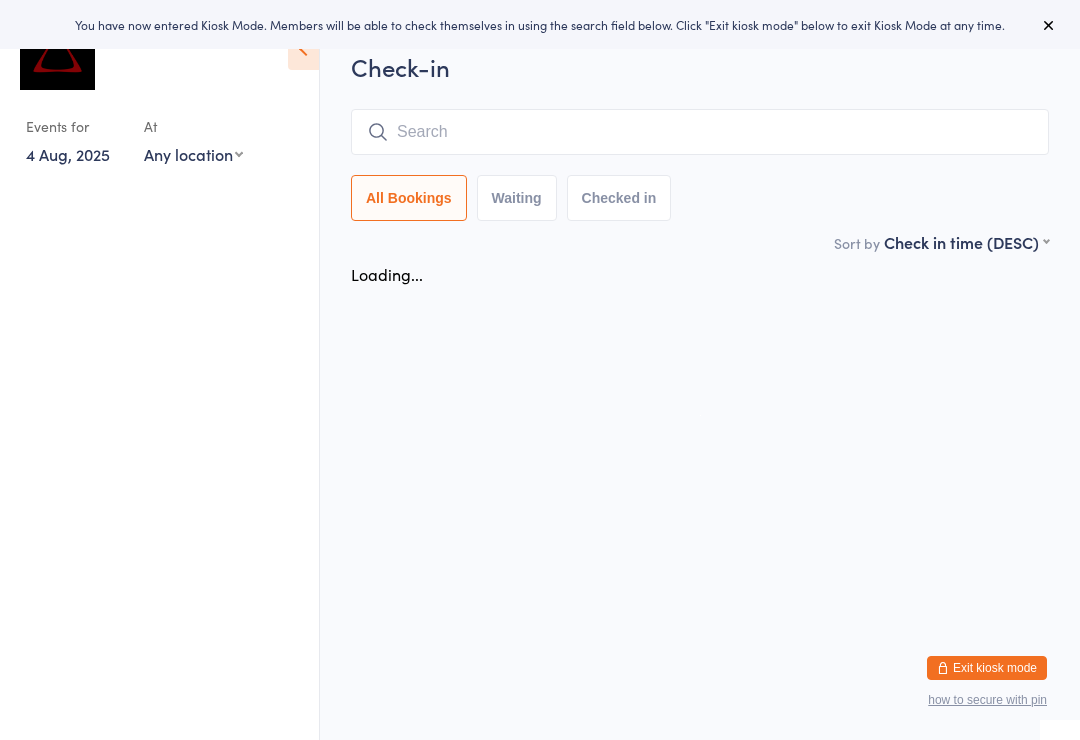 scroll, scrollTop: 0, scrollLeft: 0, axis: both 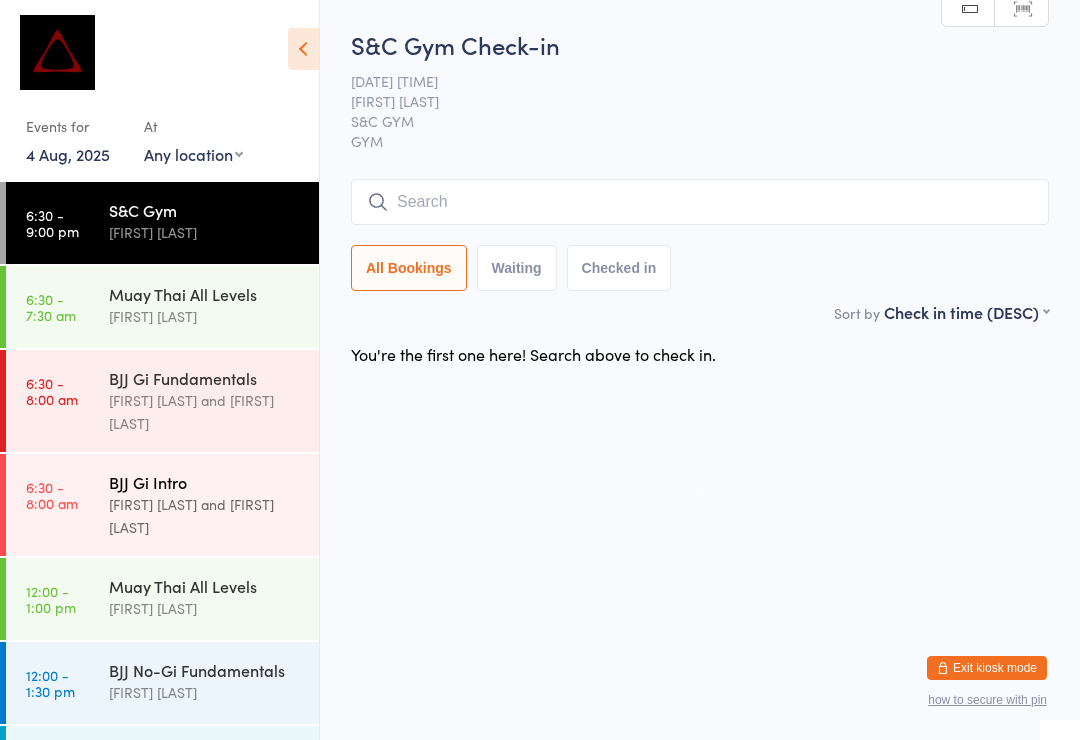 click on "BJJ Gi Intro" at bounding box center [205, 482] 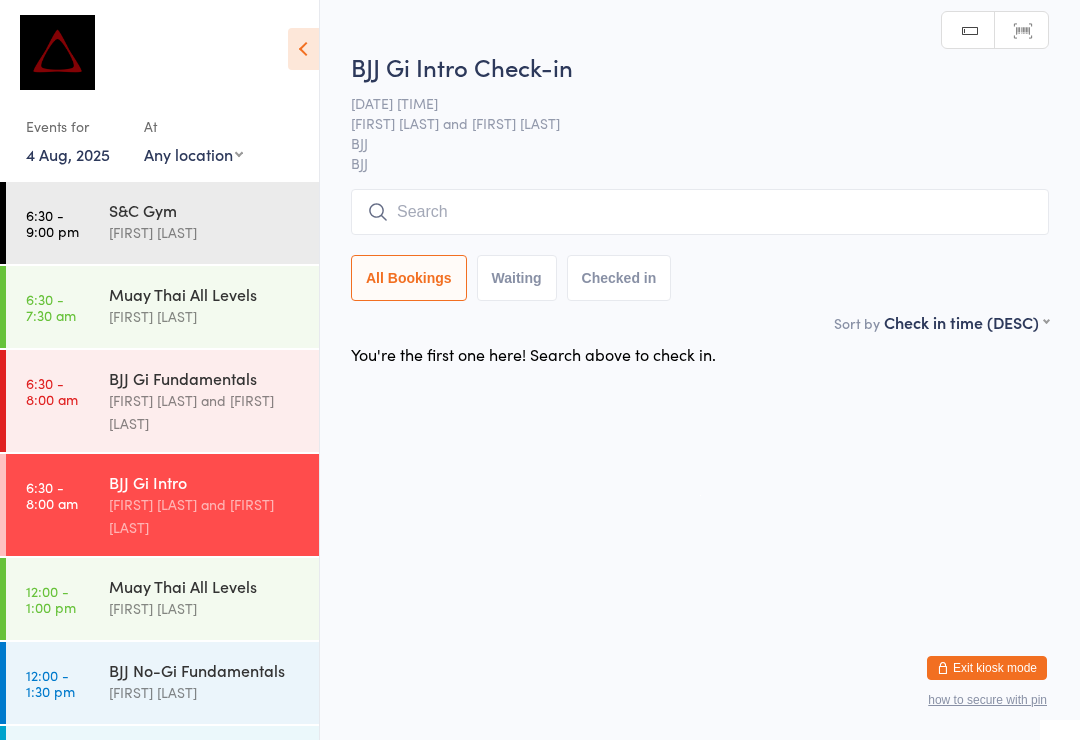 click at bounding box center (700, 212) 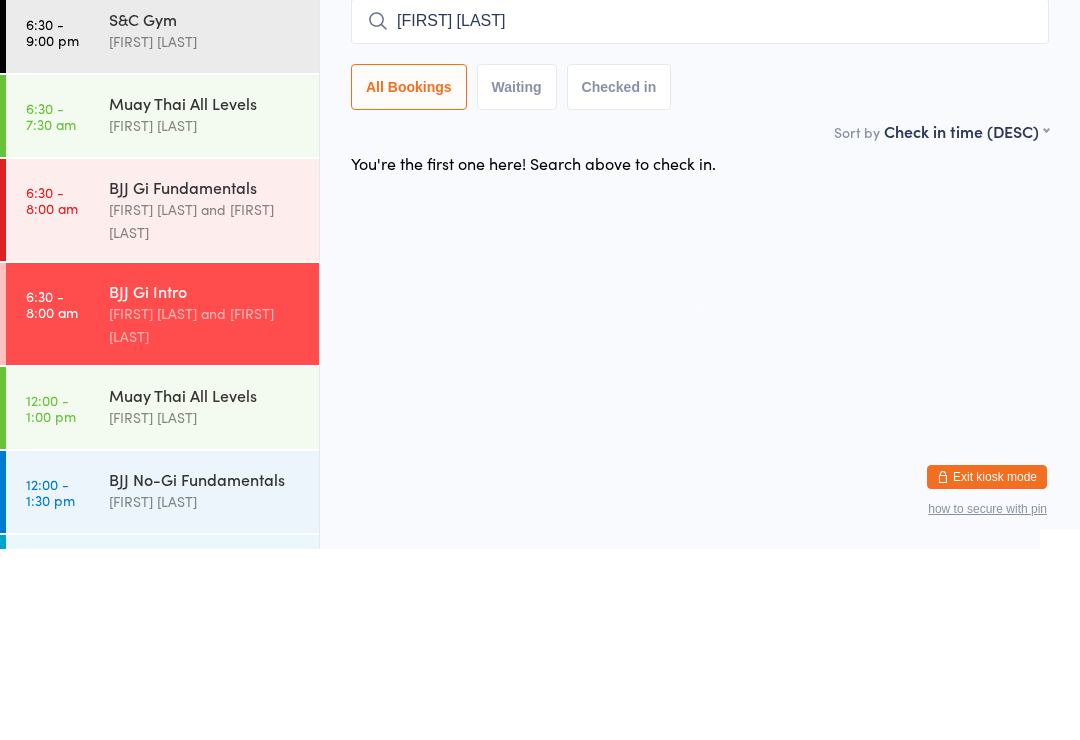 type on "Mikevha" 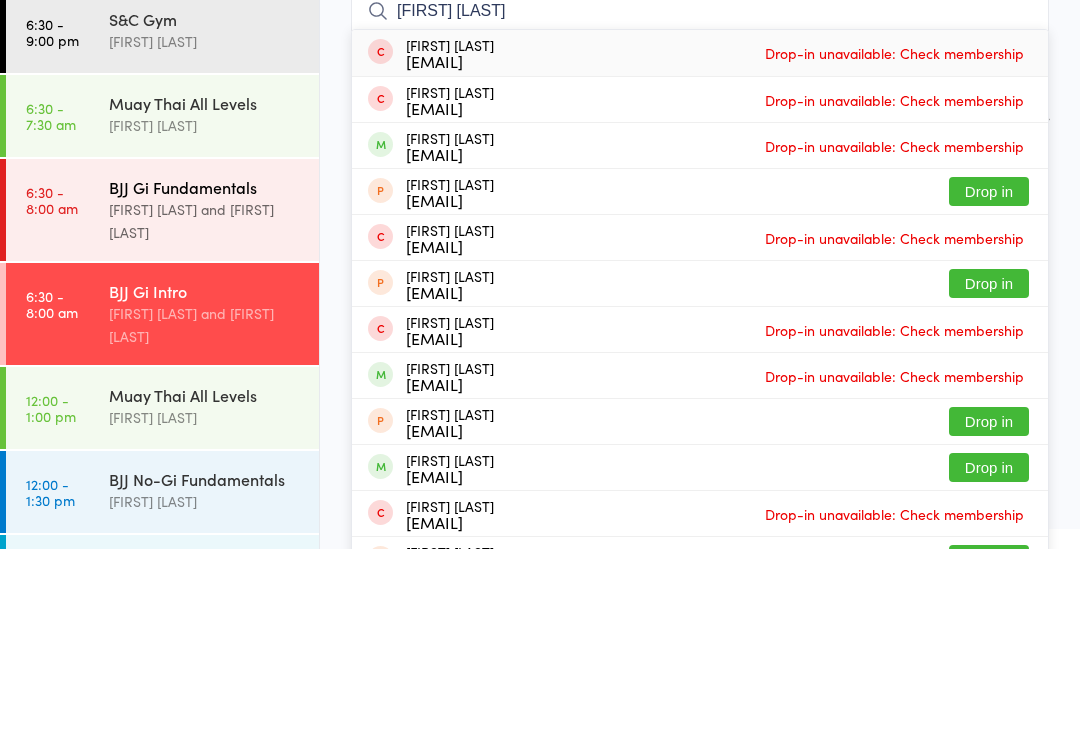 click on "[FIRST] [LAST] and [FIRST] [LAST]" at bounding box center (205, 412) 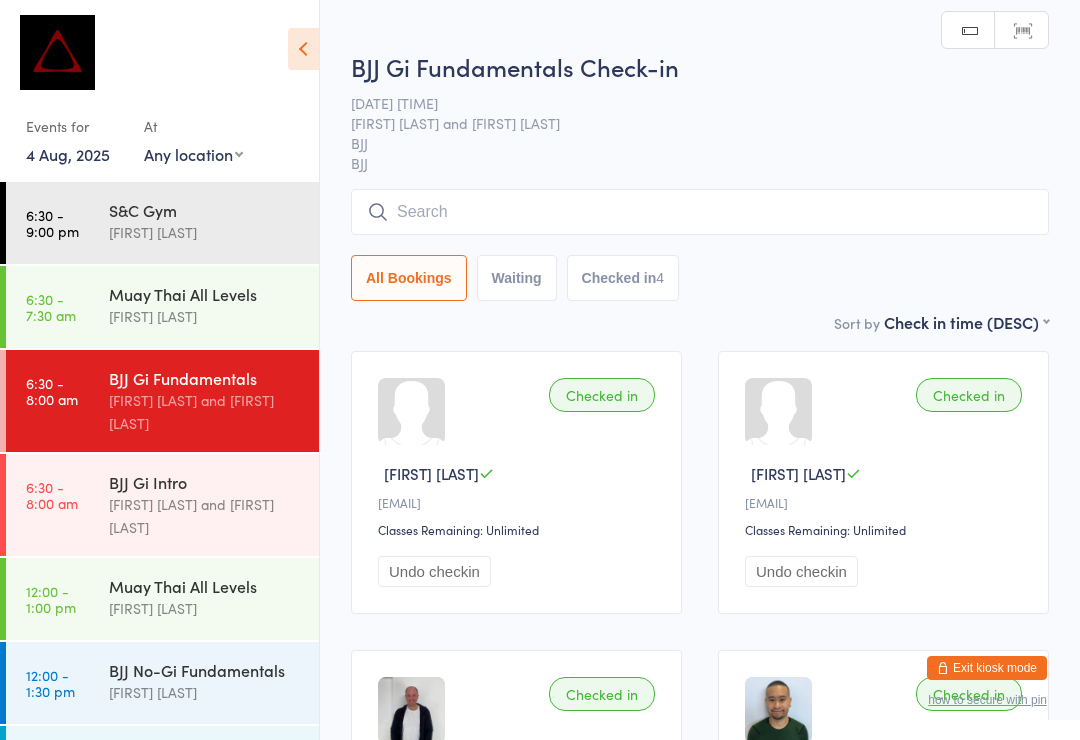 click at bounding box center (700, 212) 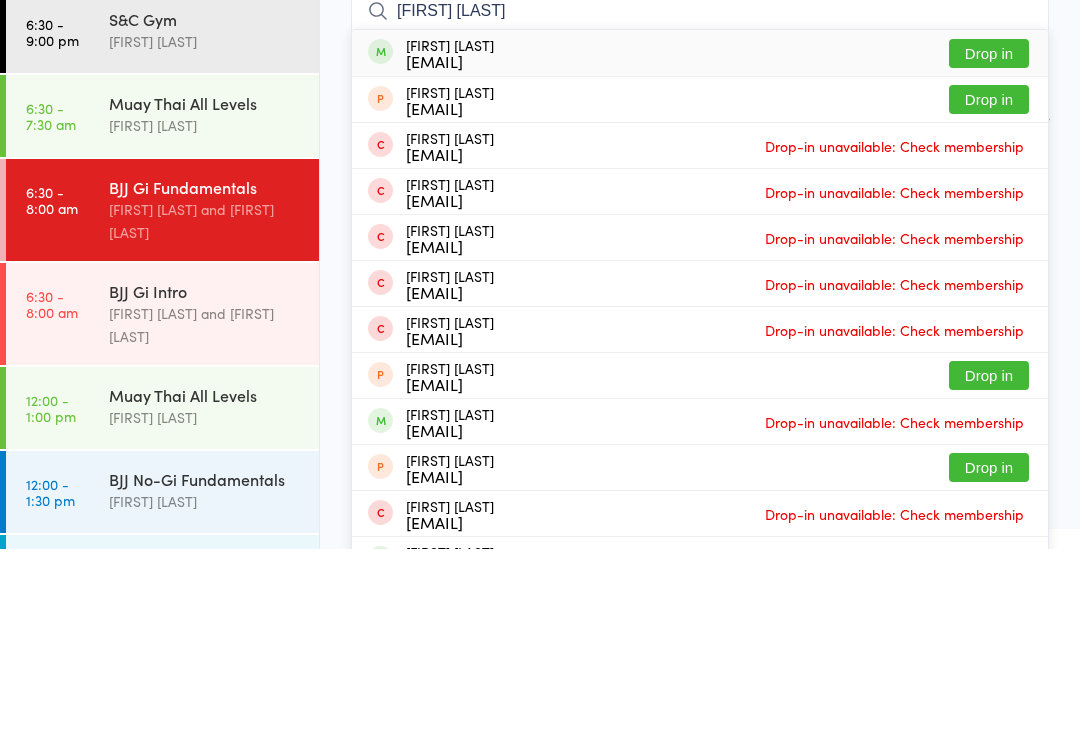 type on "Mike hammond" 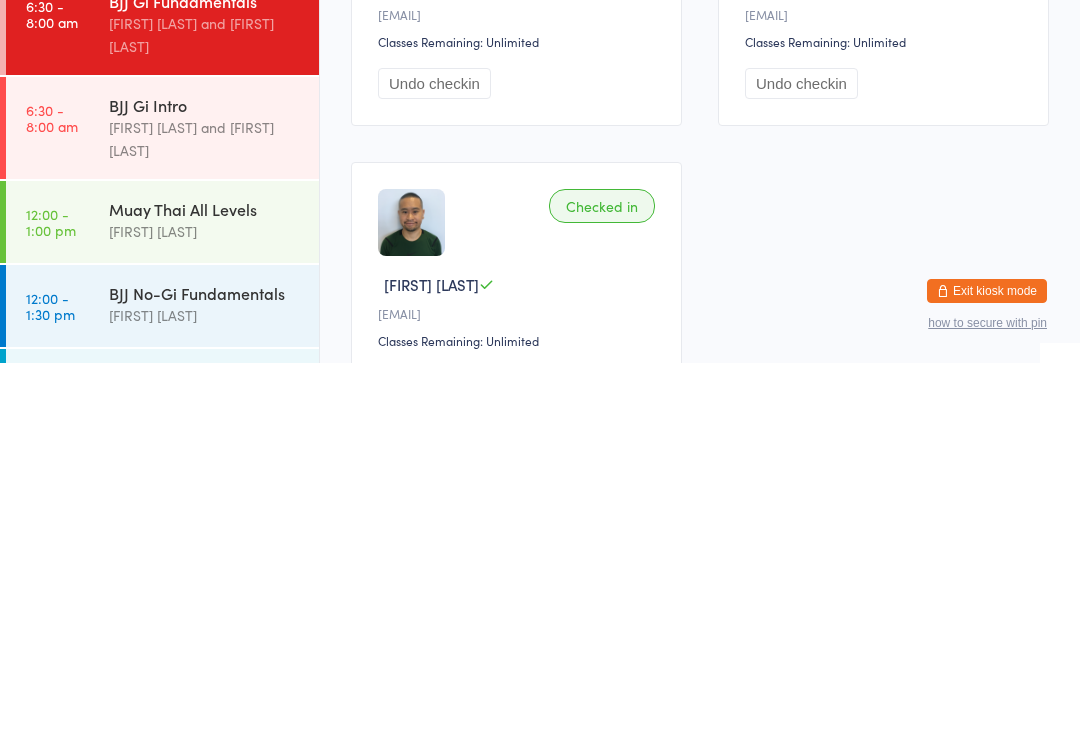 scroll, scrollTop: 412, scrollLeft: 0, axis: vertical 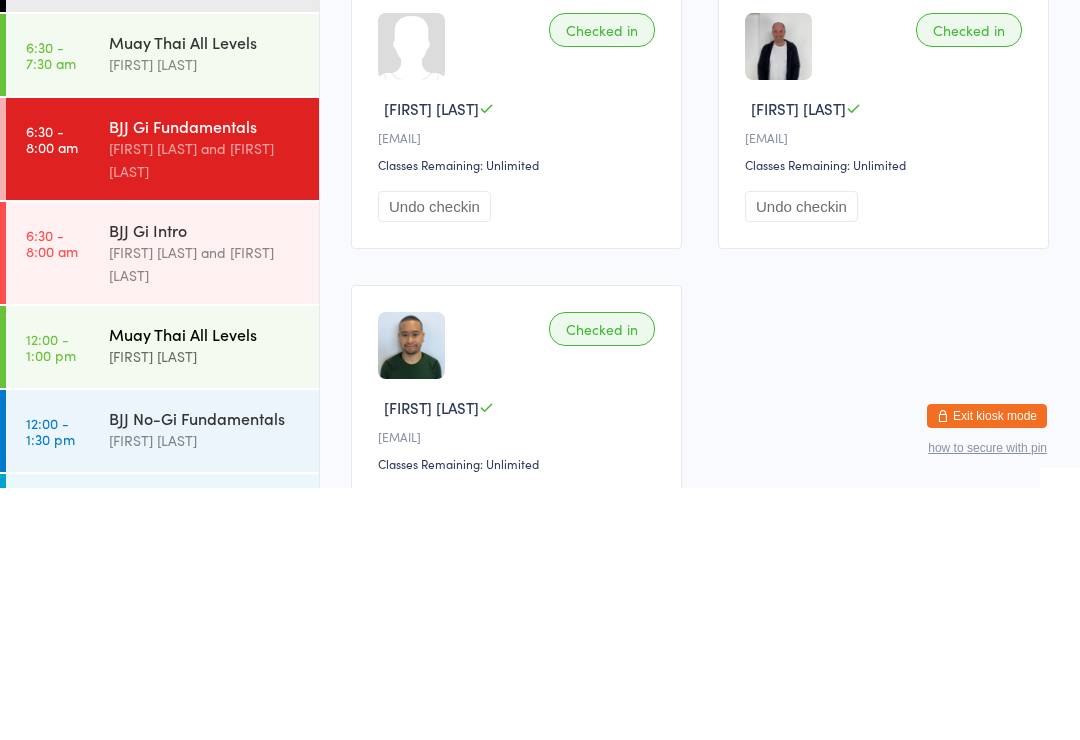 click on "Muay Thai All Levels" at bounding box center (205, 586) 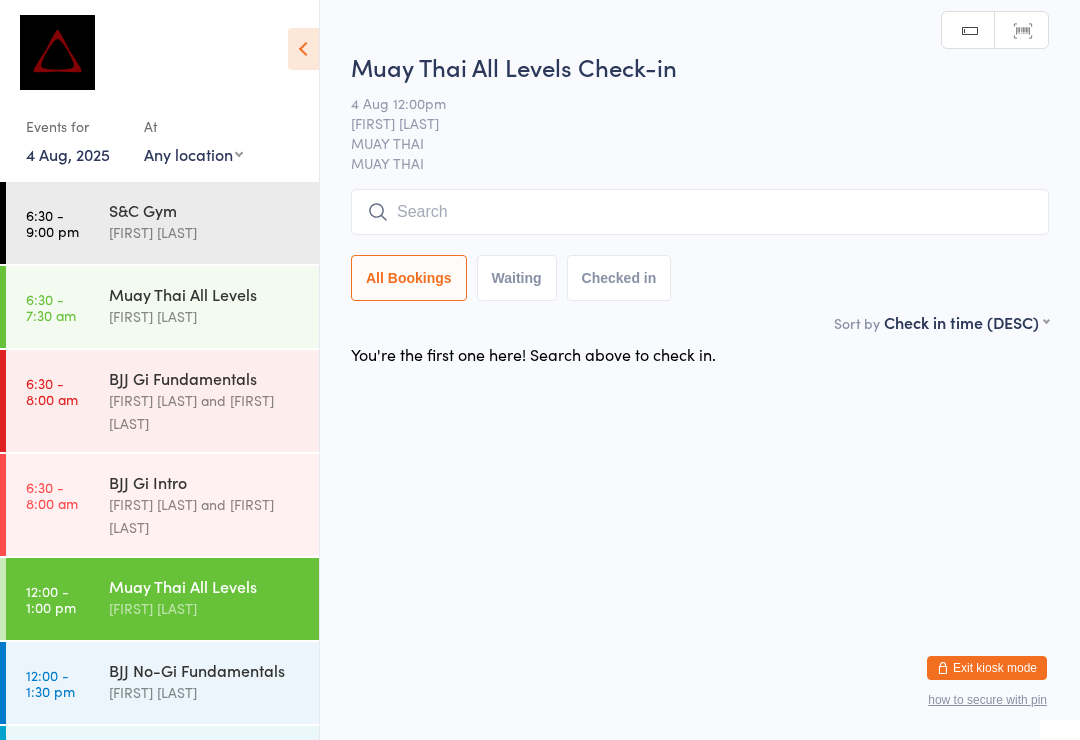 click at bounding box center (700, 212) 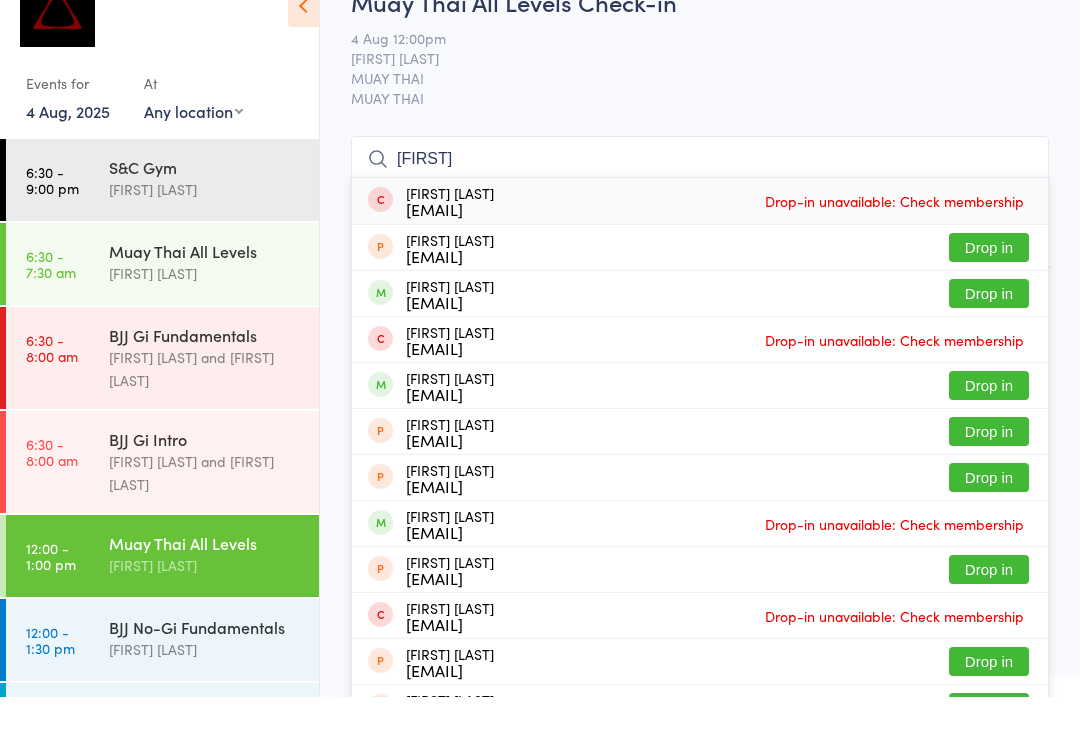 type on "Gindi" 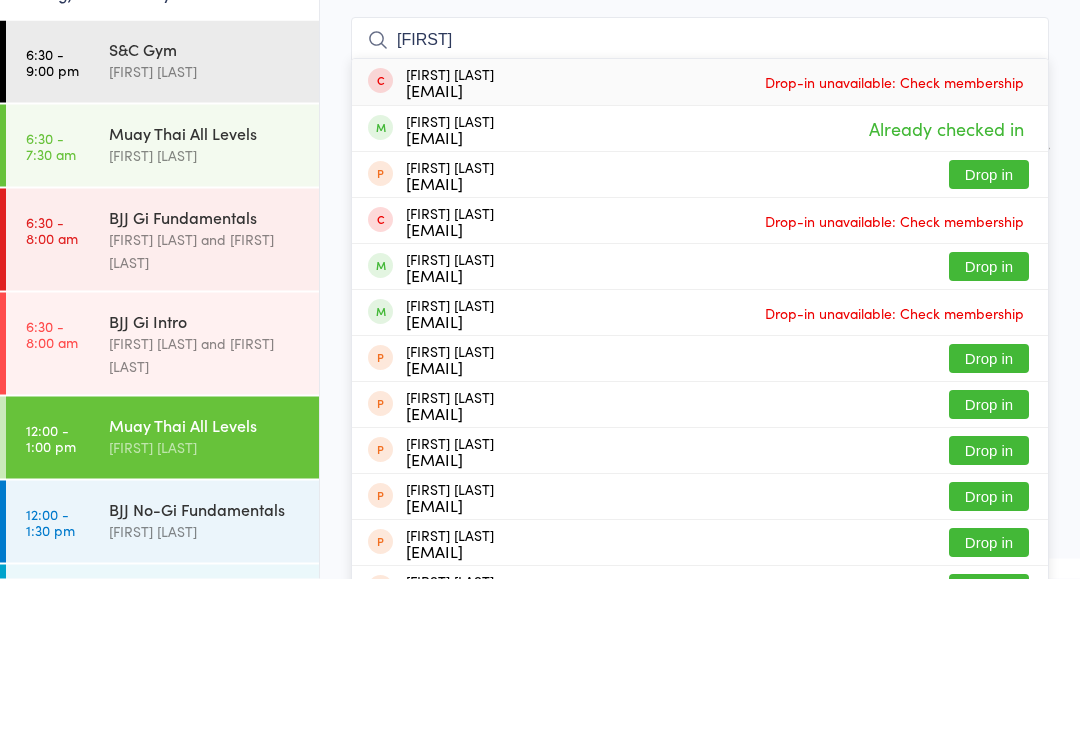 type on "Gindidis" 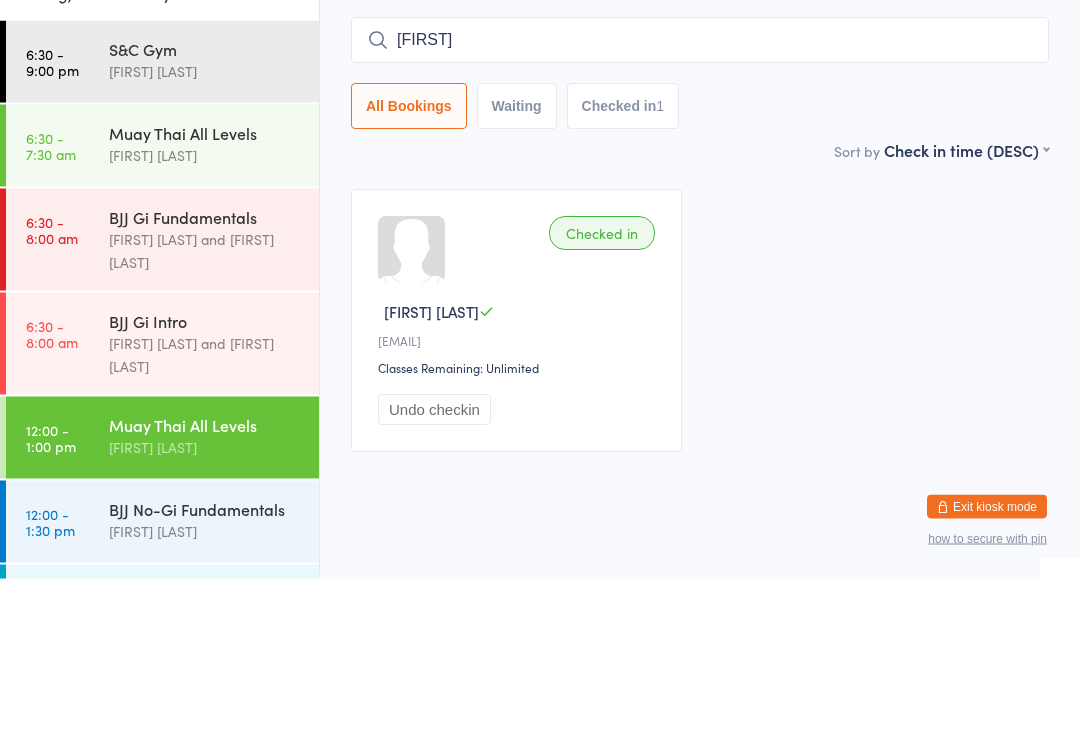 type 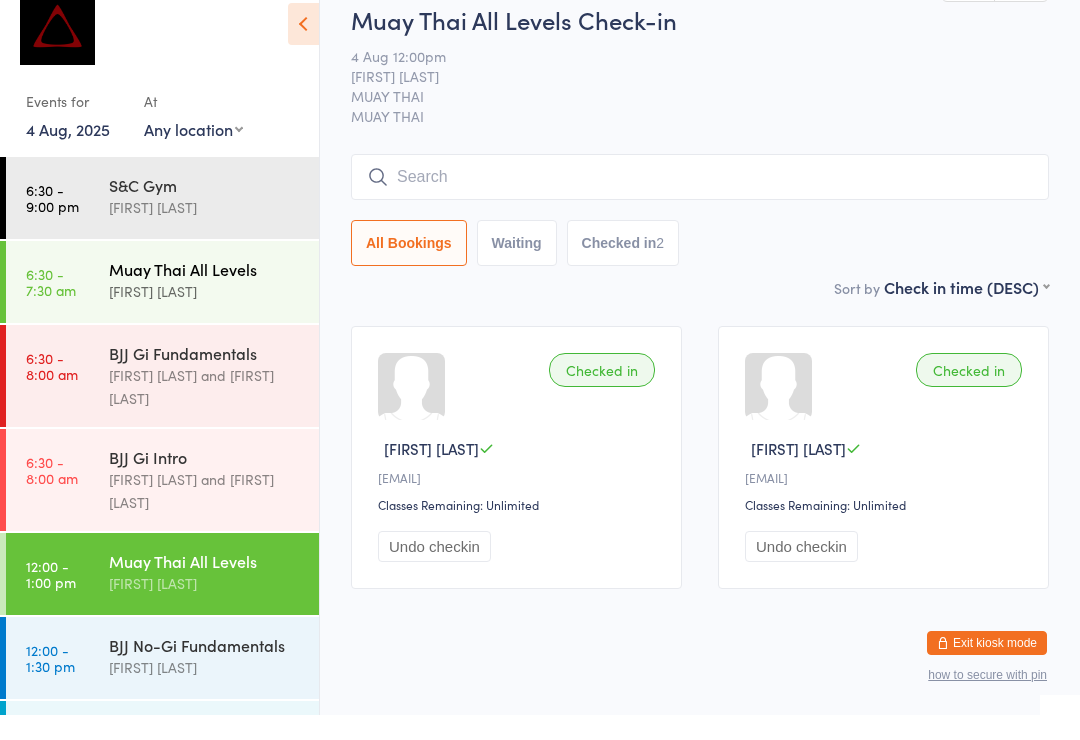 click on "6:30 - 7:30 am Muay Thai All Levels Lachlan Dart" at bounding box center (162, 307) 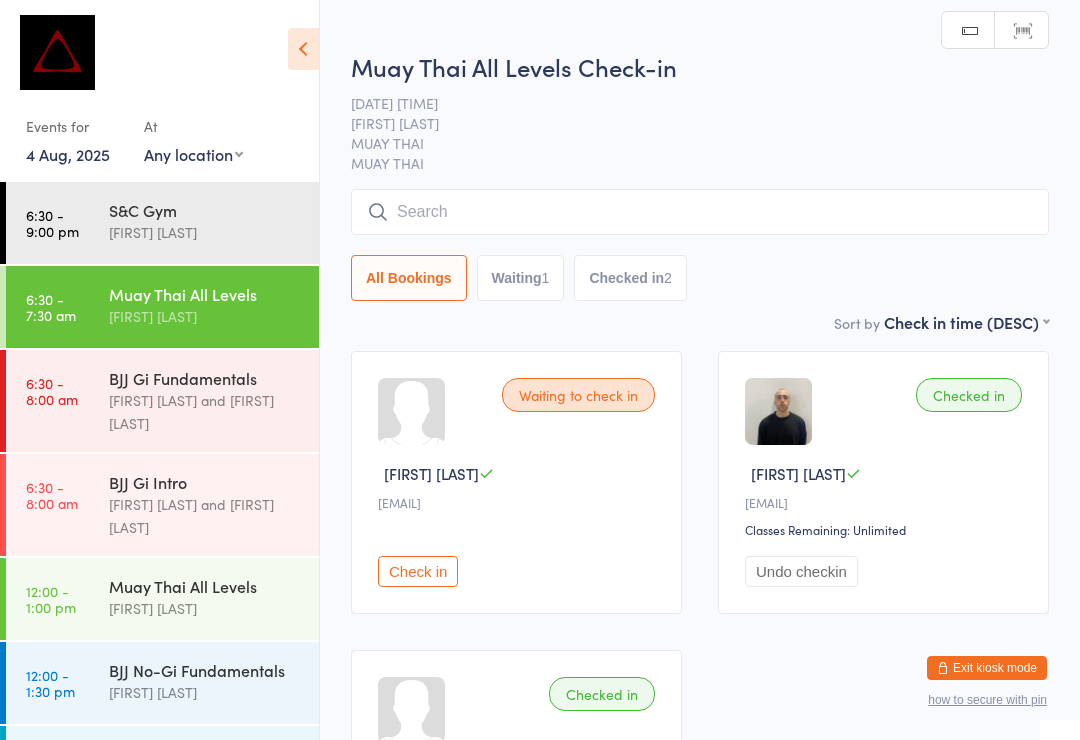 click at bounding box center [700, 212] 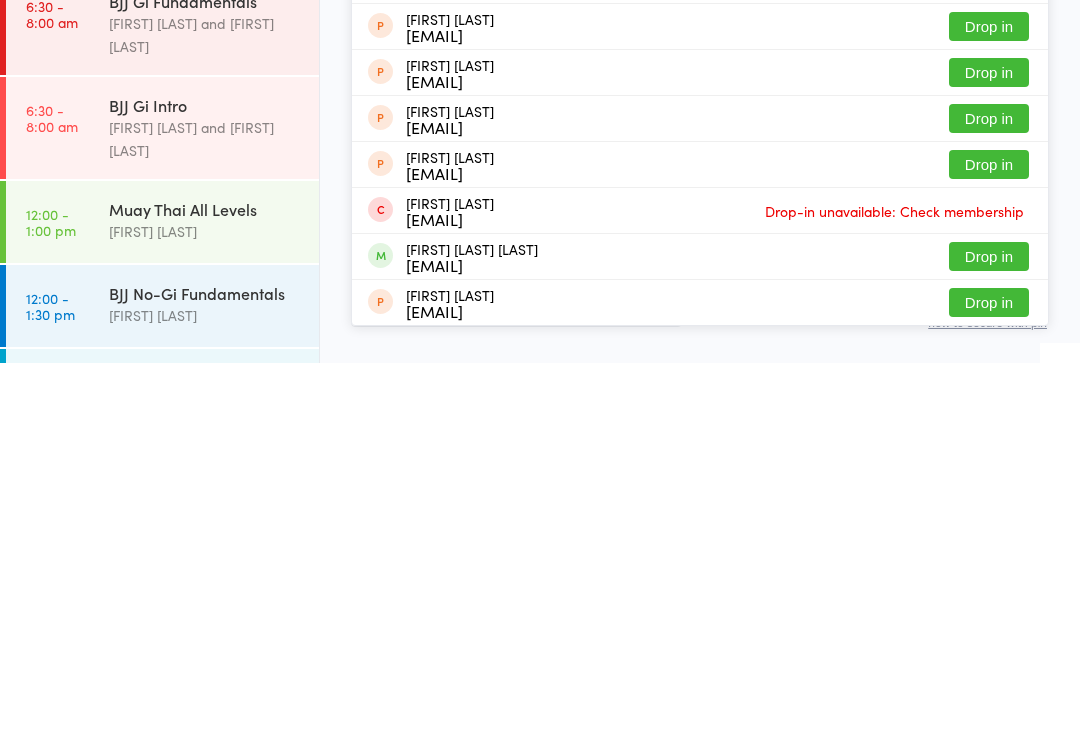 scroll, scrollTop: 210, scrollLeft: 0, axis: vertical 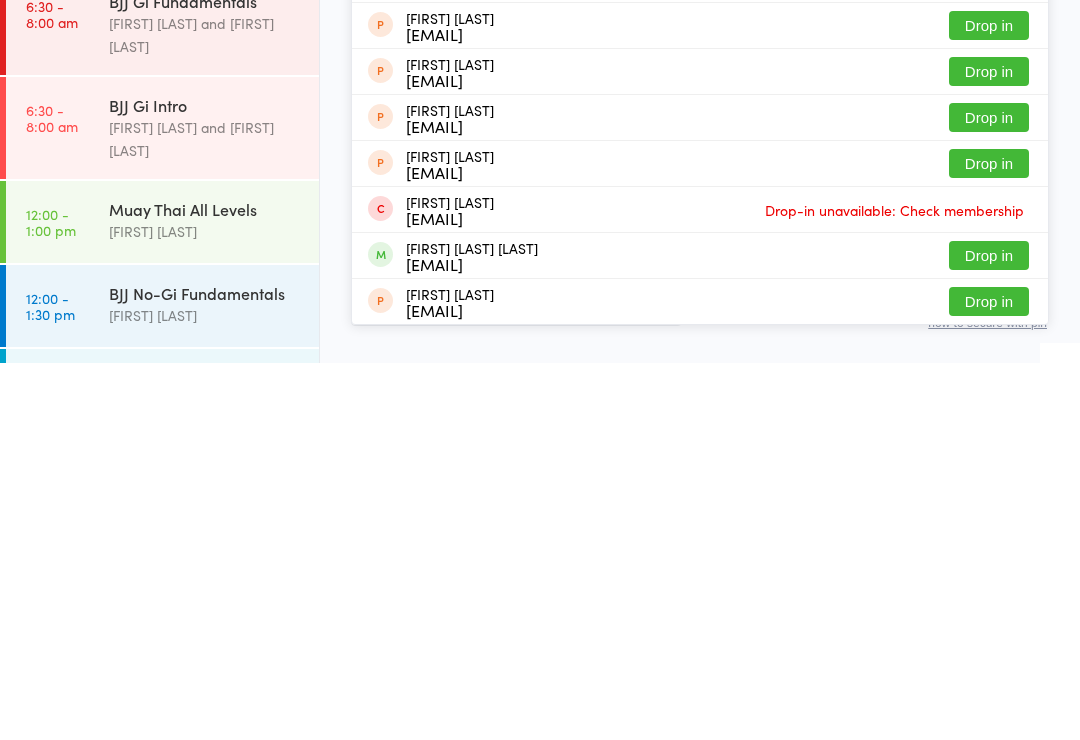 type on "Charles" 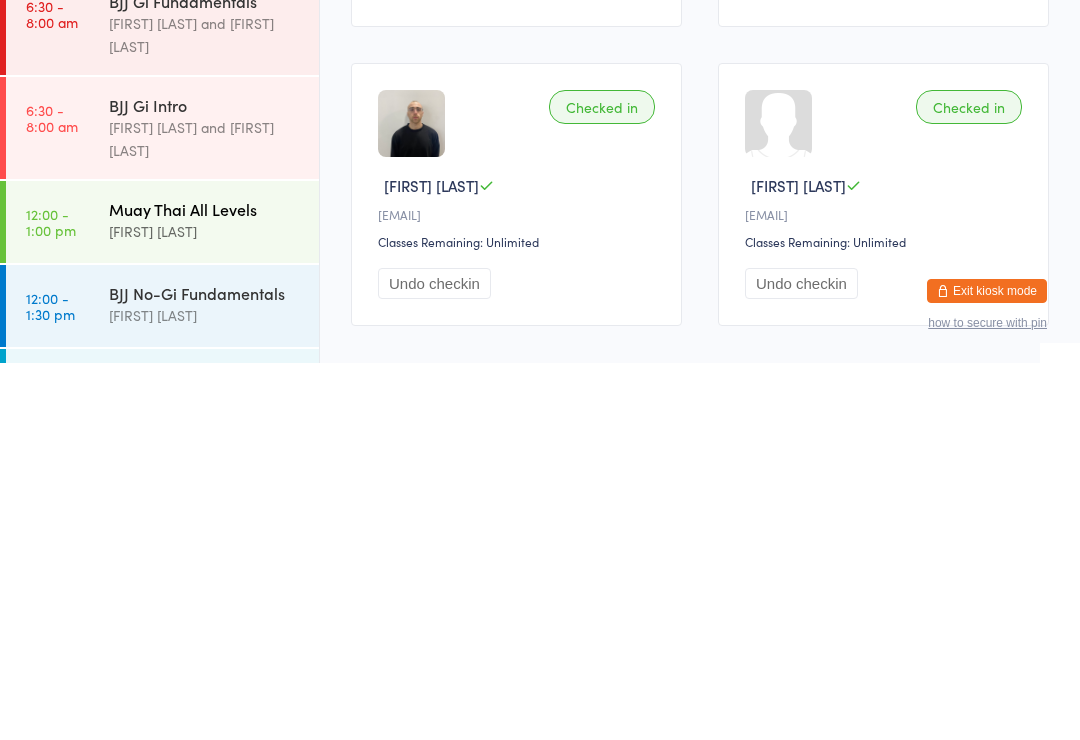 click on "[FIRST] [LAST]" at bounding box center [205, 608] 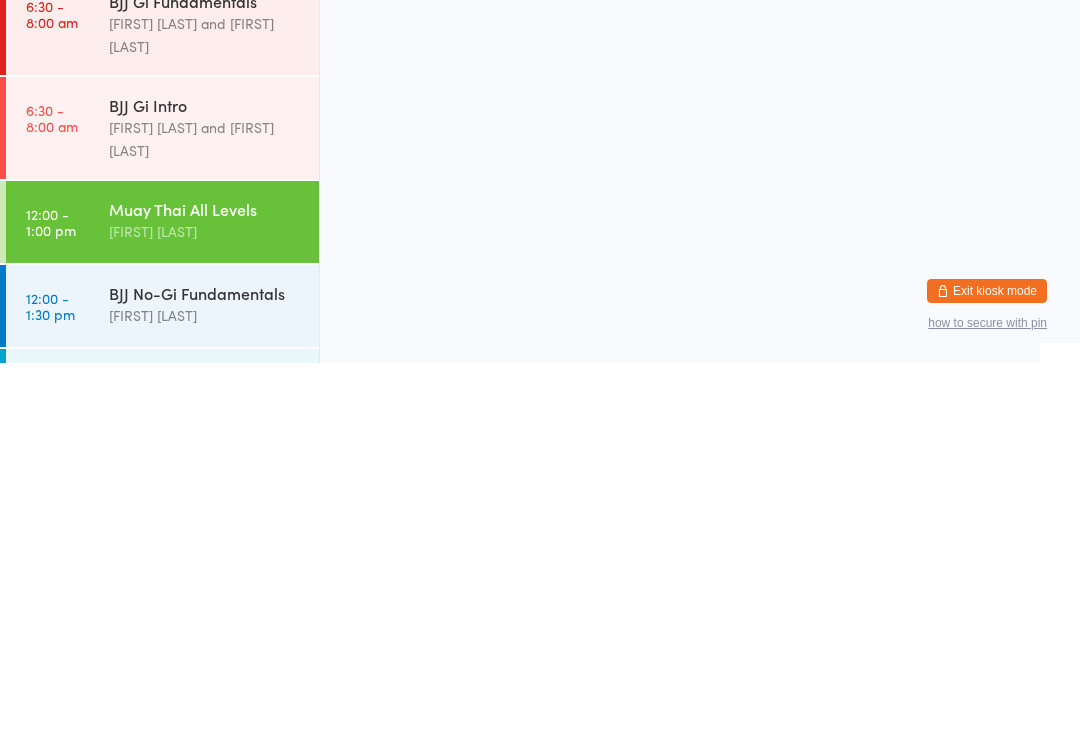 scroll, scrollTop: 0, scrollLeft: 0, axis: both 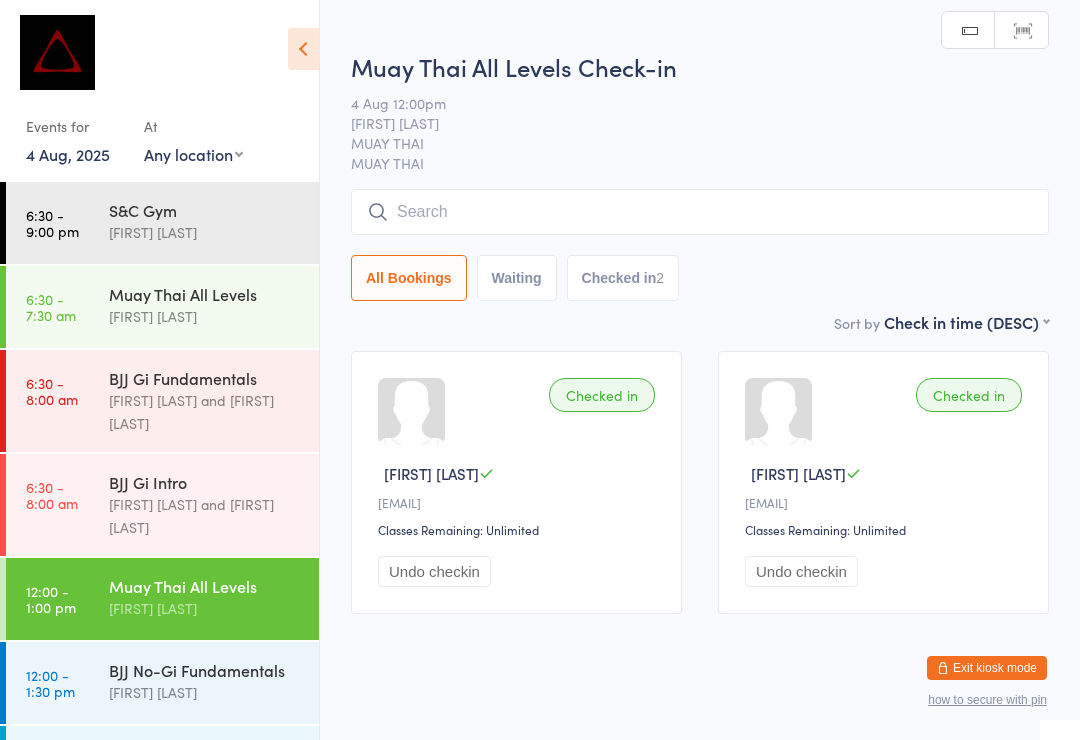 click at bounding box center [700, 212] 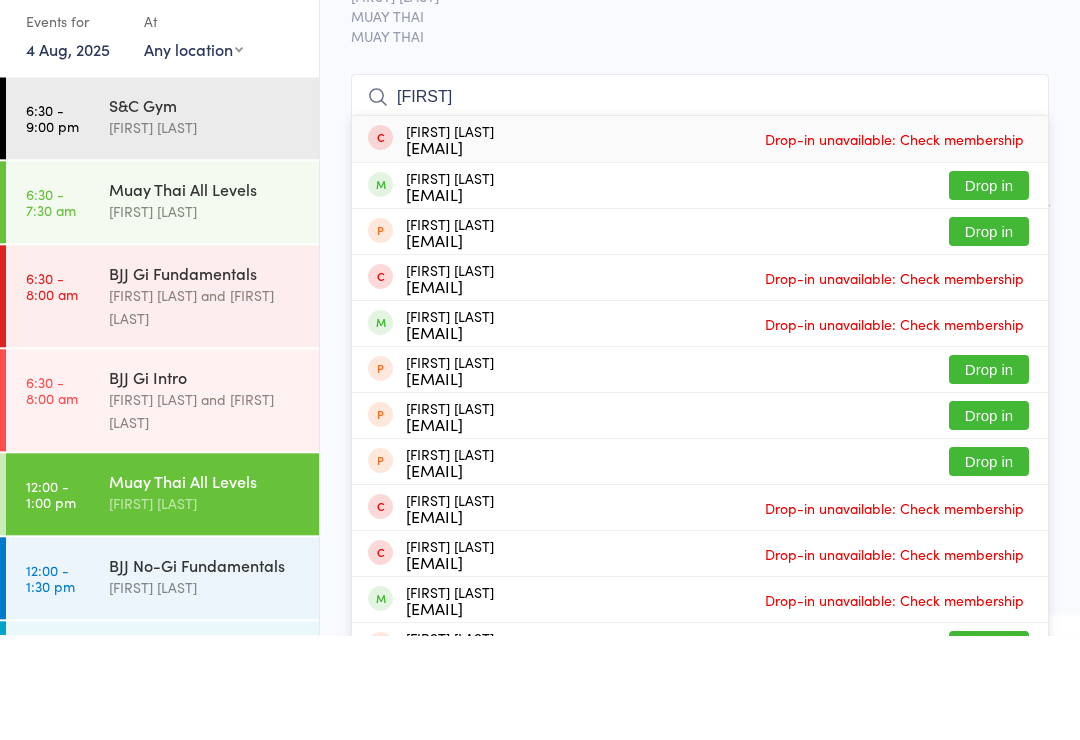 type on "Dang" 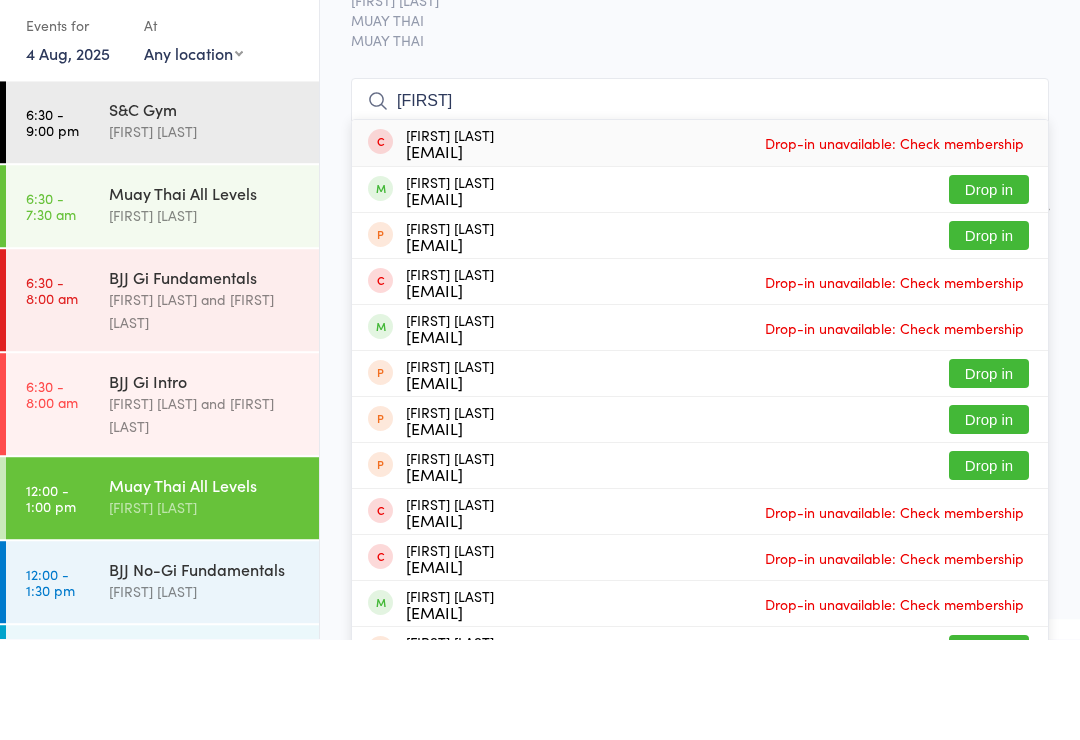 click on "Drop in" at bounding box center (989, 290) 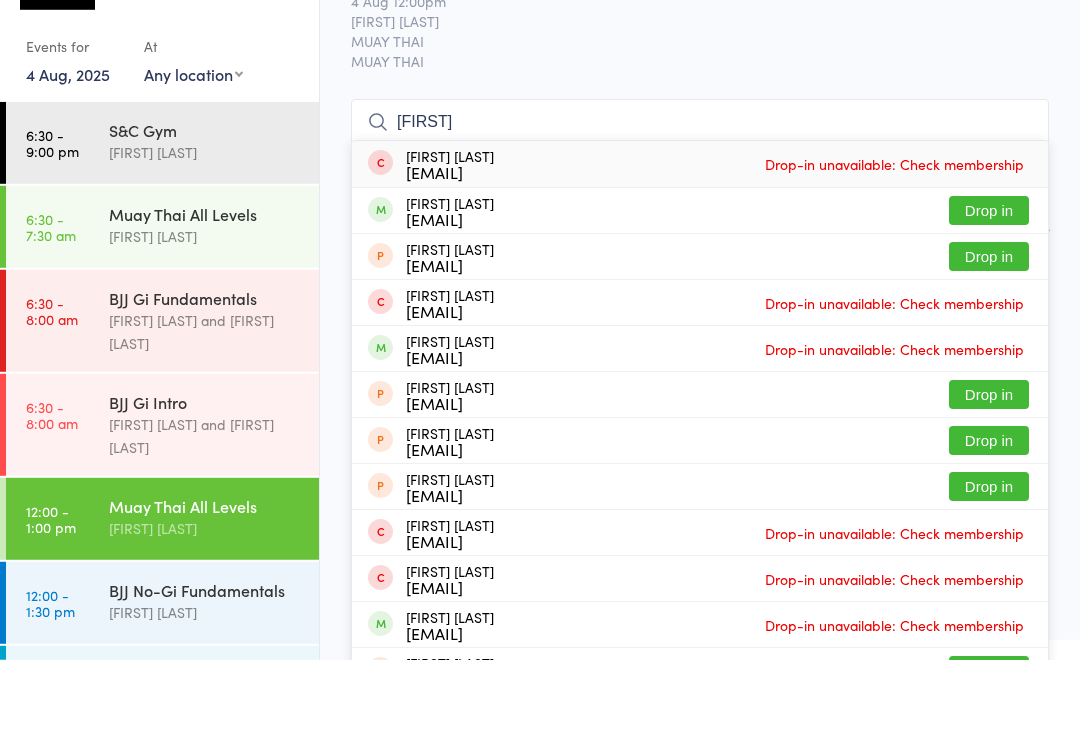 type 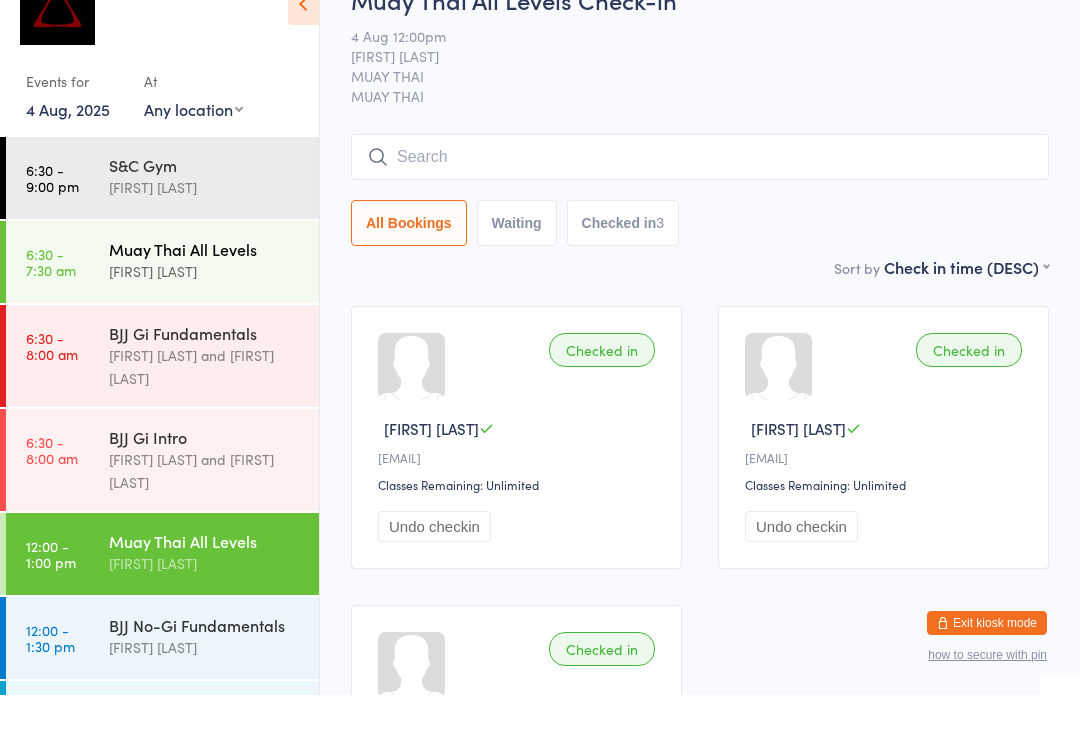 click on "Muay Thai All Levels" at bounding box center [205, 294] 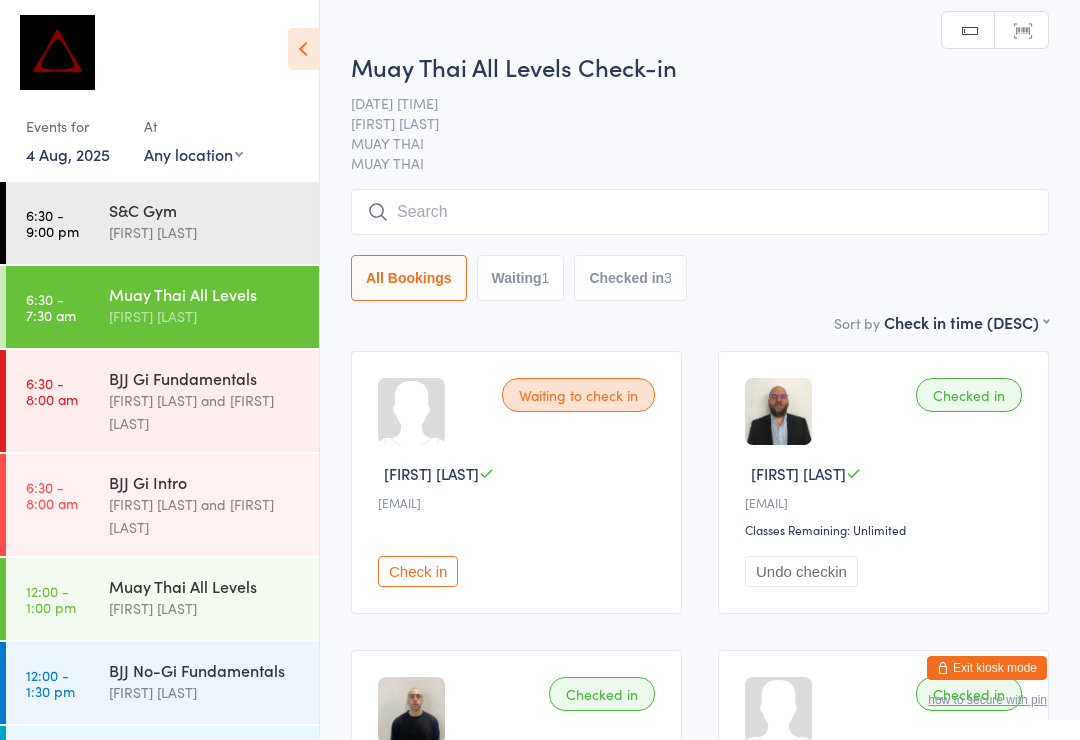 click at bounding box center [700, 212] 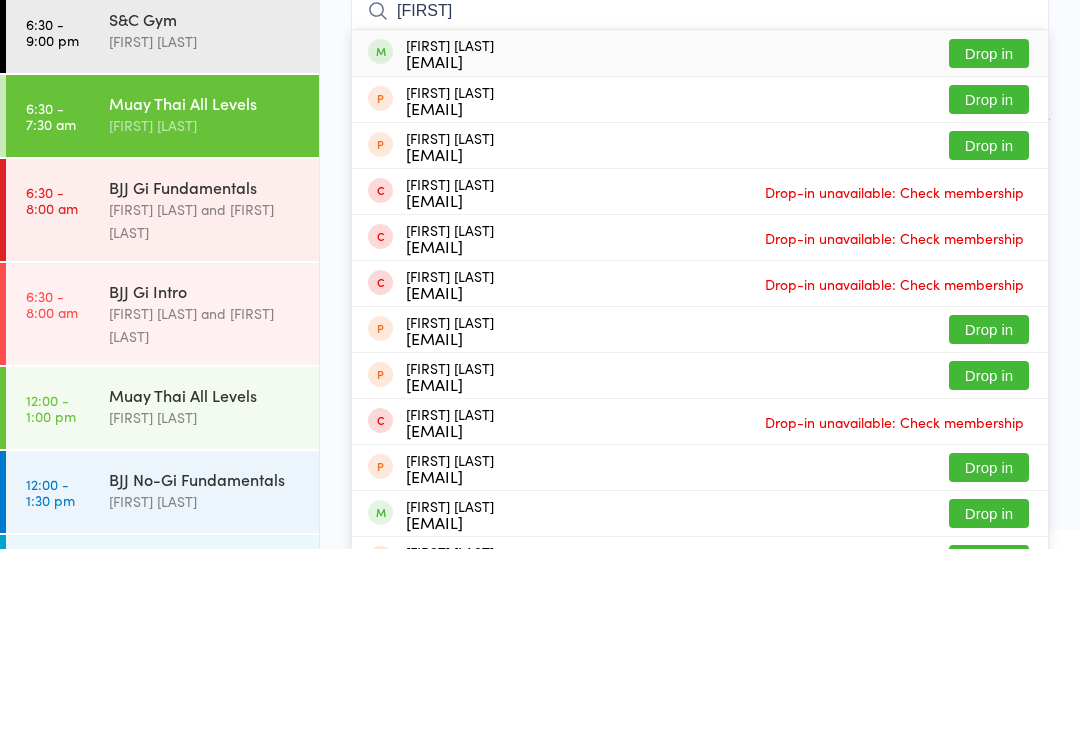 type on "Samyagh" 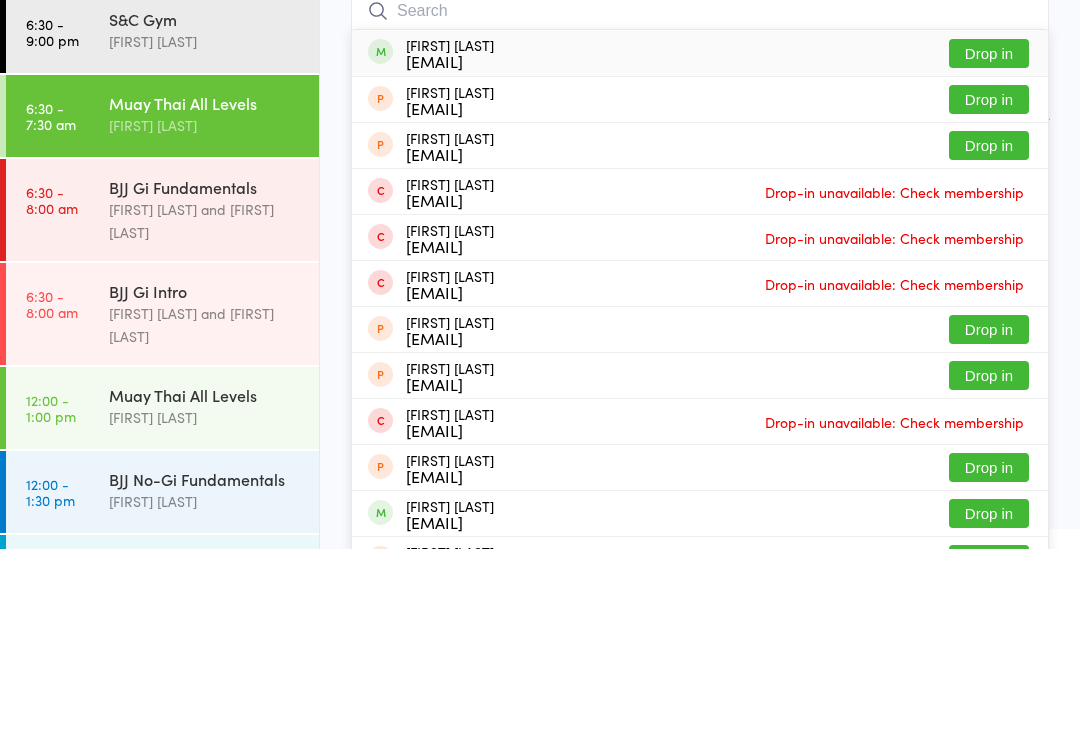scroll, scrollTop: 191, scrollLeft: 0, axis: vertical 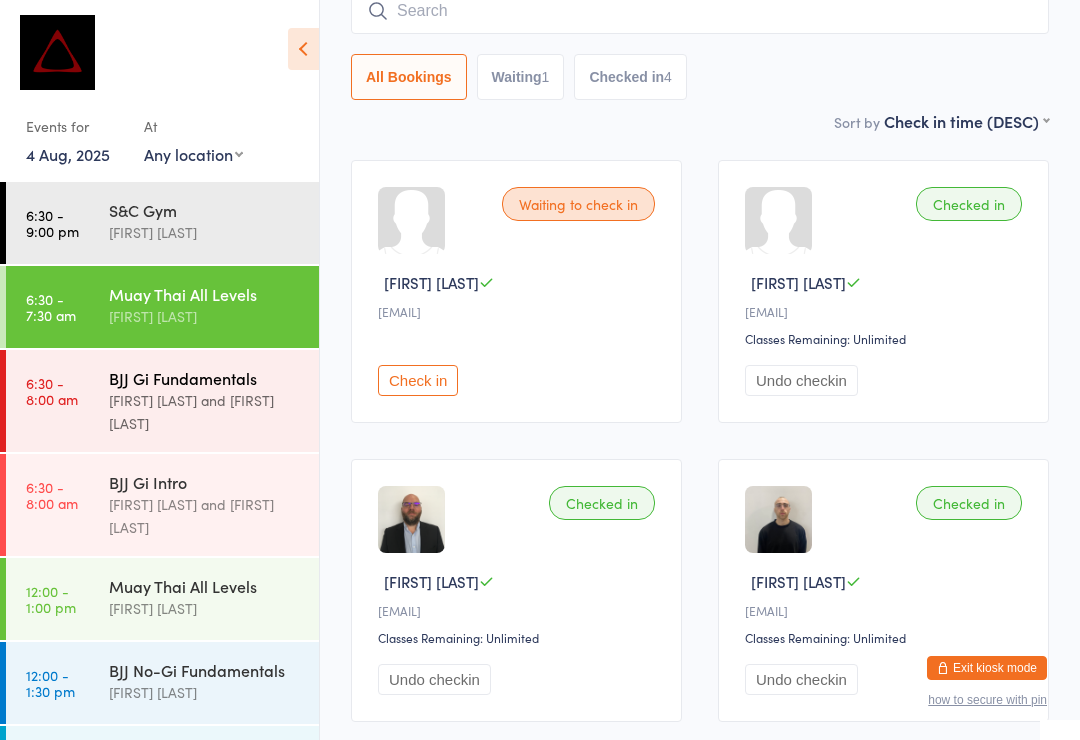 click on "BJJ Gi Fundamentals" at bounding box center (205, 378) 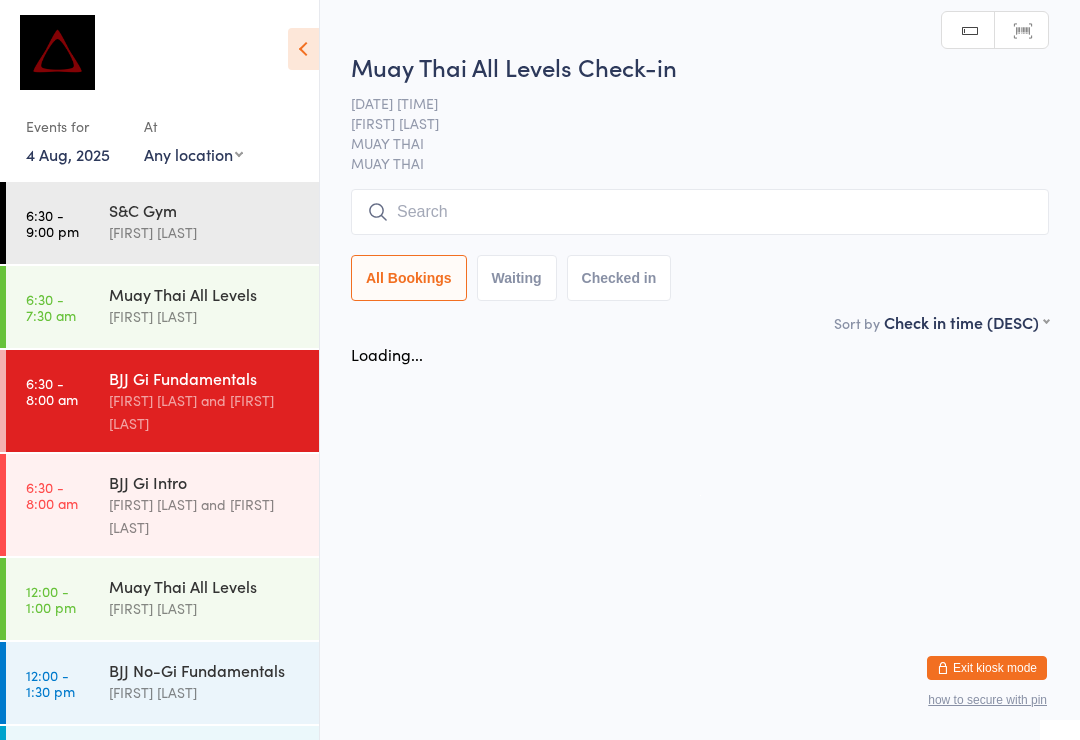 scroll, scrollTop: 0, scrollLeft: 0, axis: both 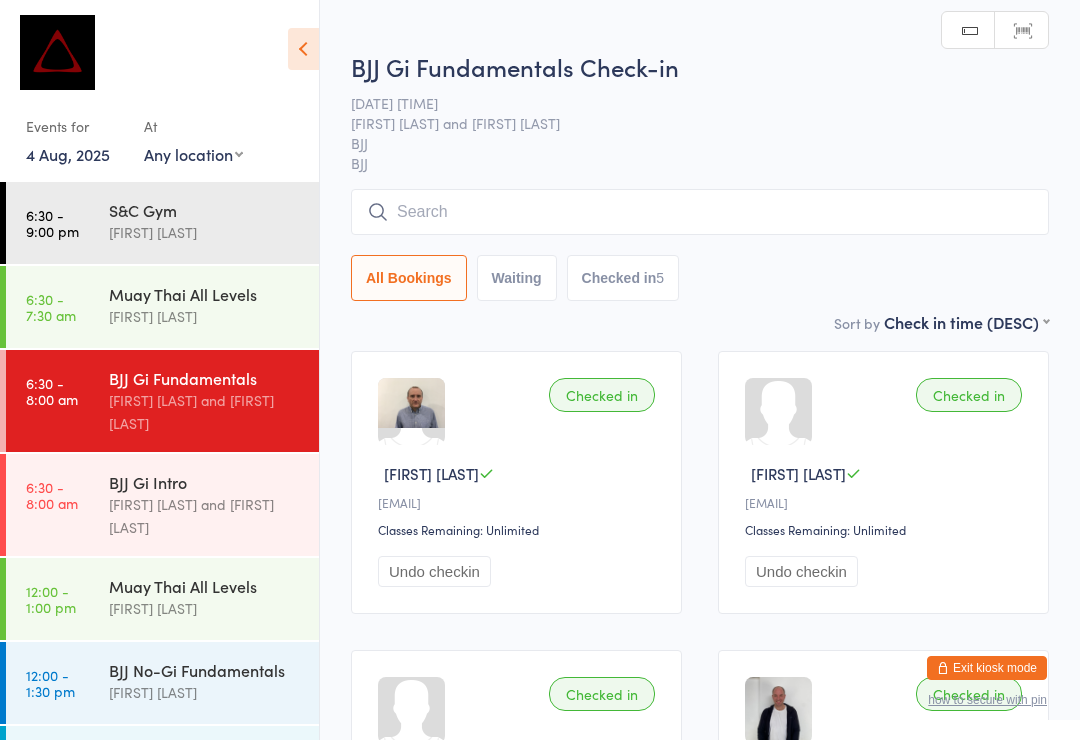 click at bounding box center [700, 212] 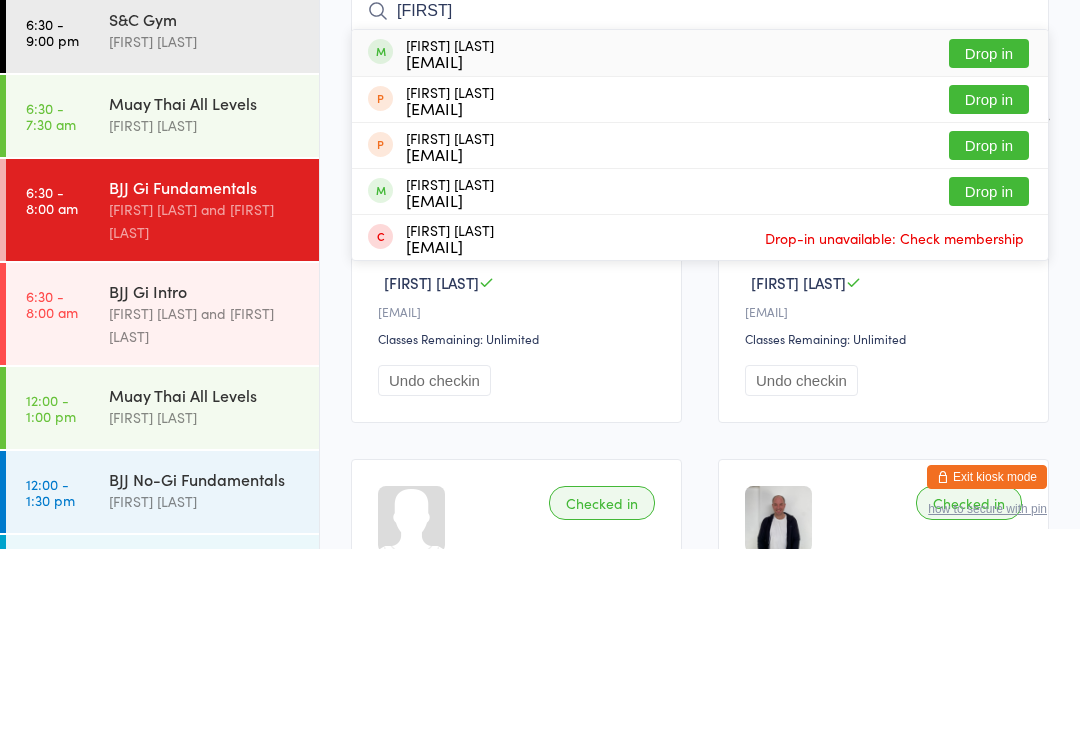 type on "Irv" 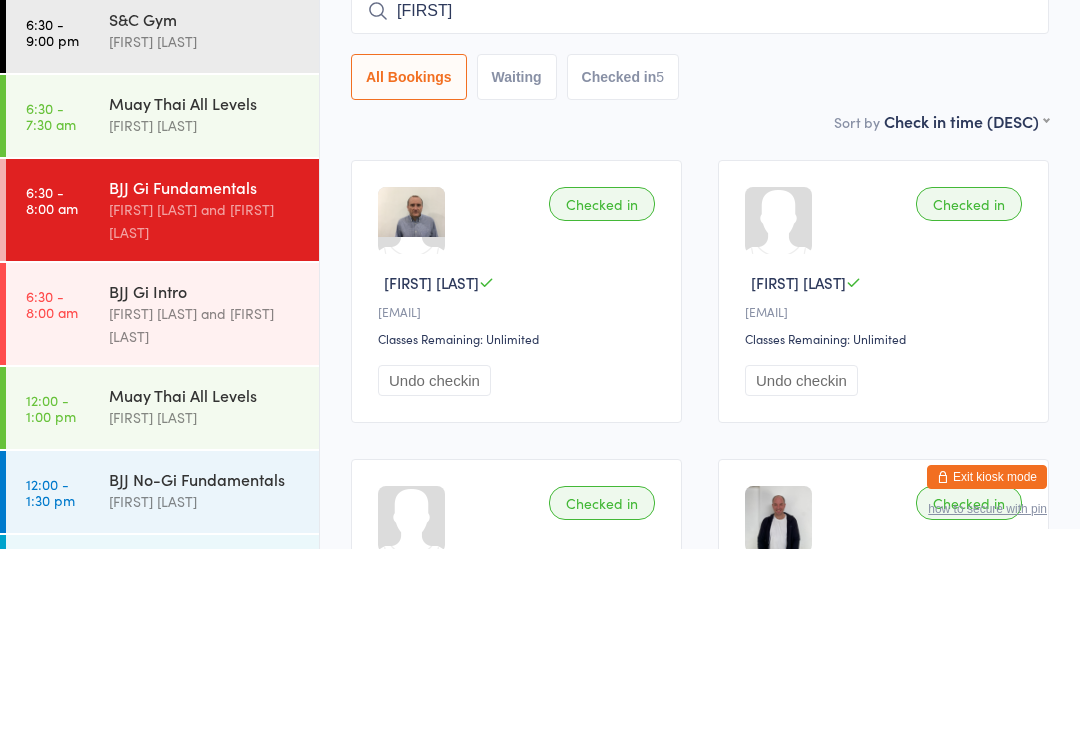 type 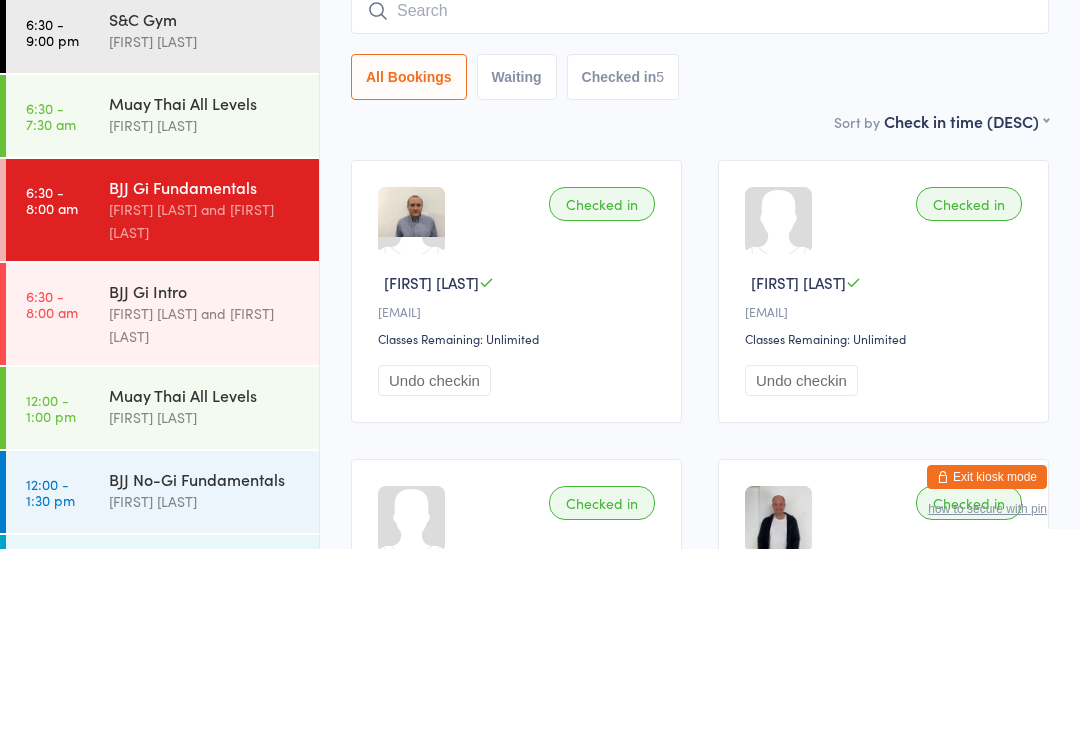 scroll, scrollTop: 191, scrollLeft: 0, axis: vertical 